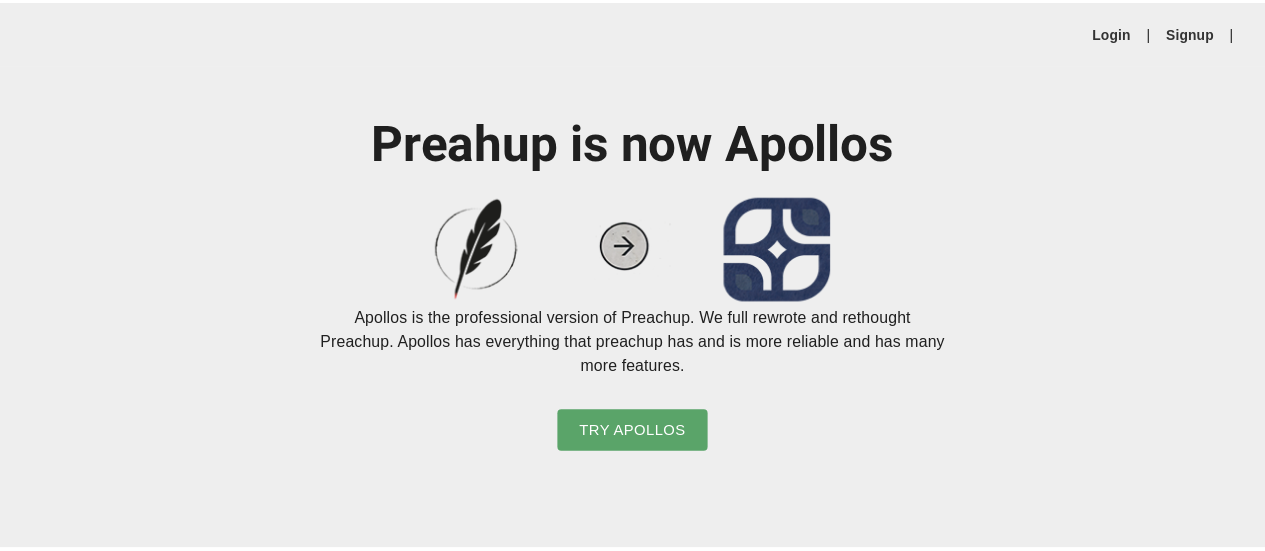 scroll, scrollTop: 0, scrollLeft: 0, axis: both 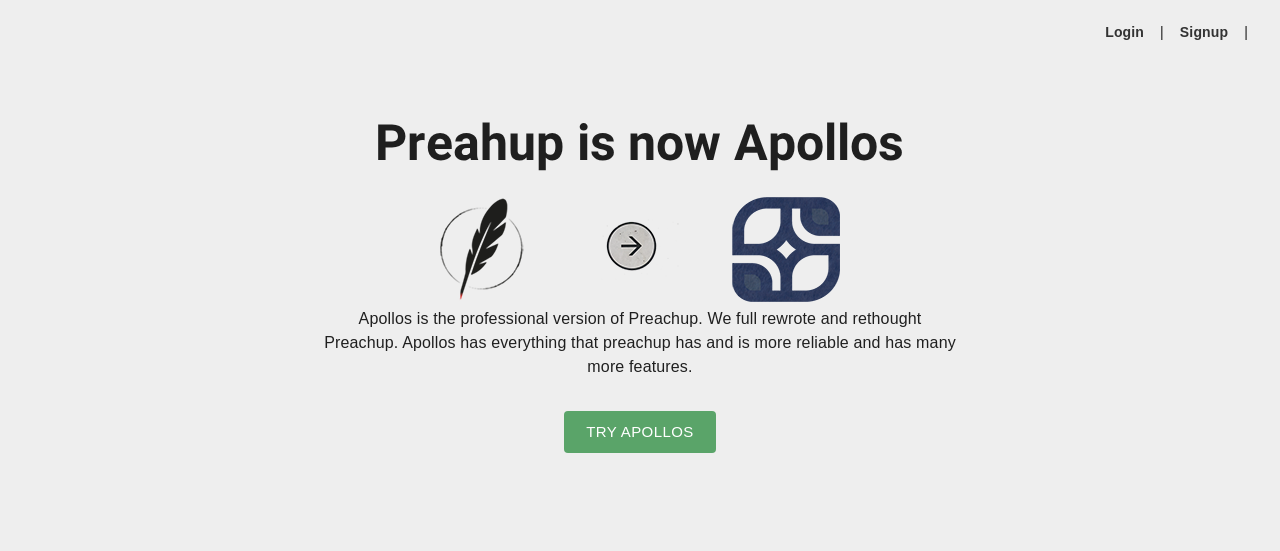 click on "Login | Signup |" at bounding box center (640, 32) 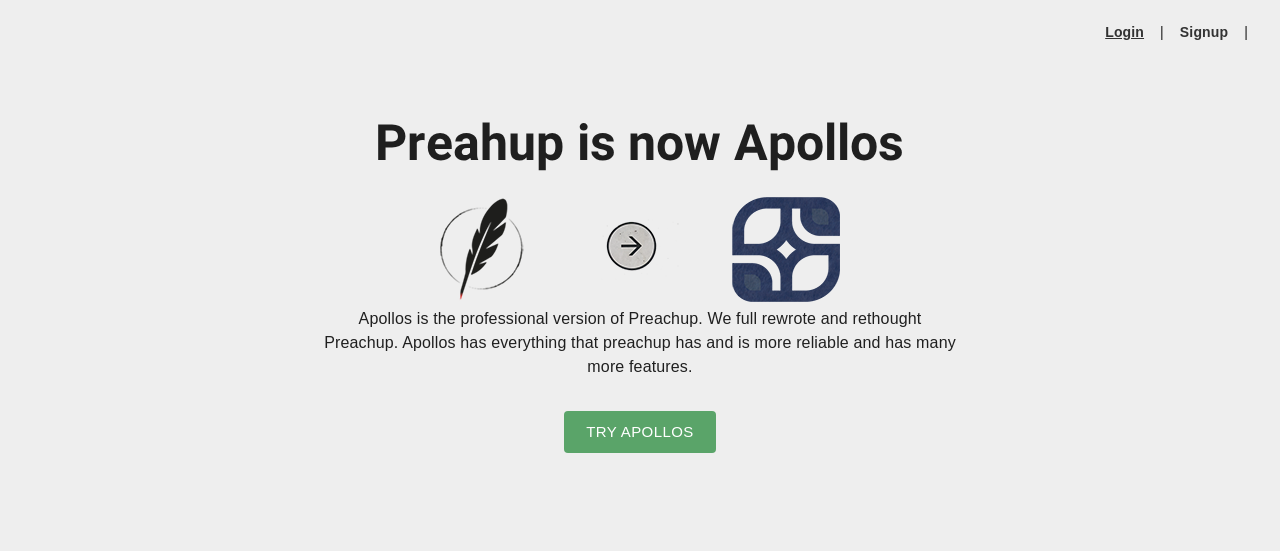 click on "Login" at bounding box center [1124, 32] 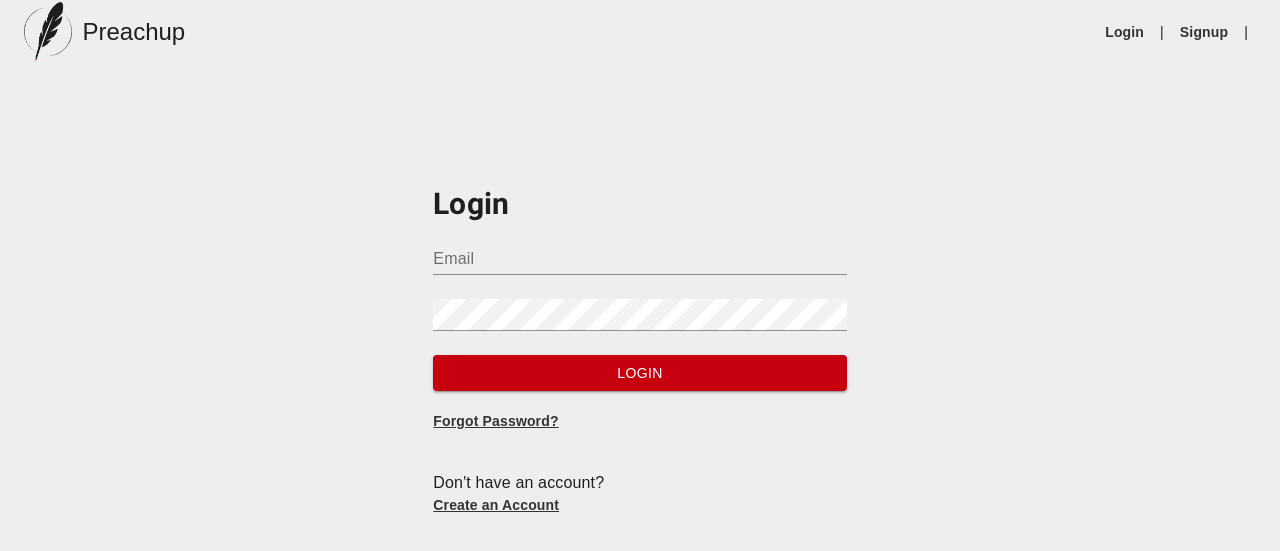 click on "Email" at bounding box center [639, 259] 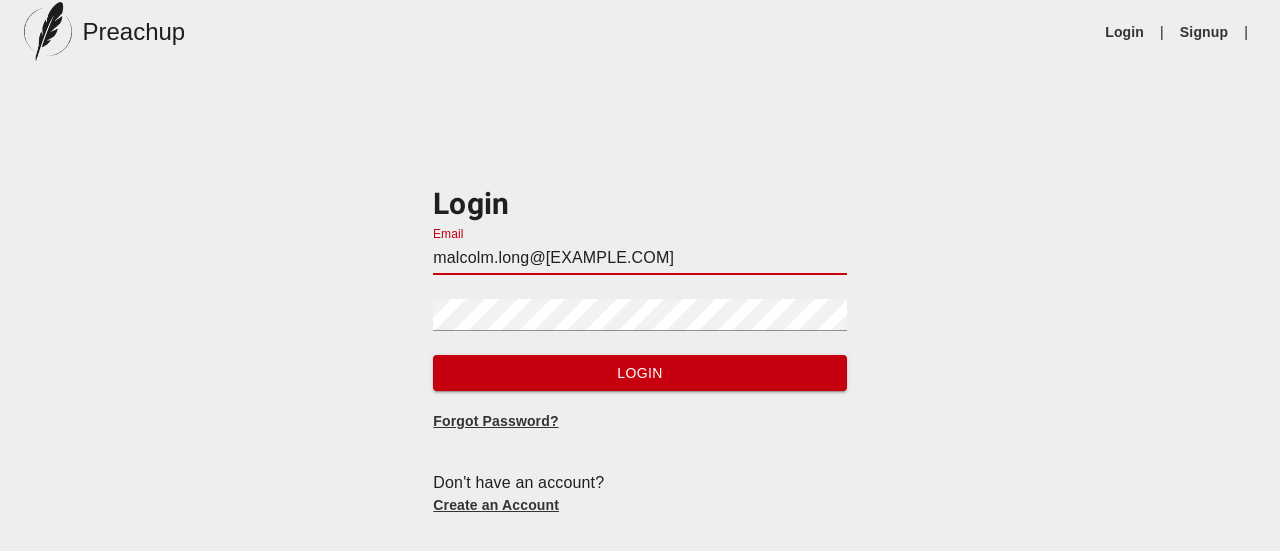 drag, startPoint x: 674, startPoint y: 245, endPoint x: 0, endPoint y: 240, distance: 674.01855 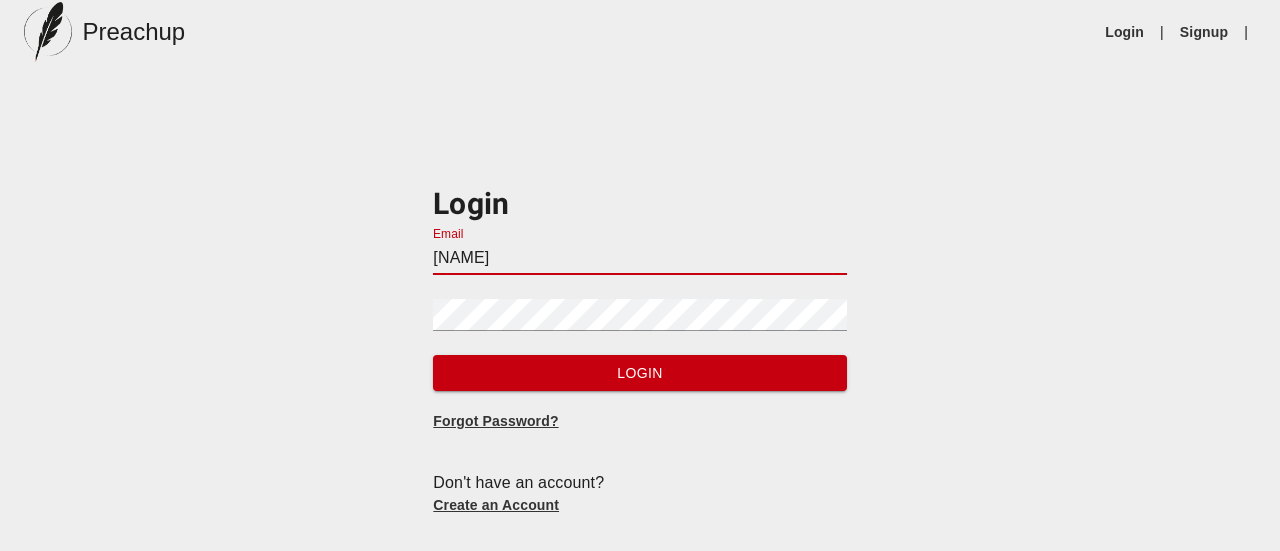 type on "[EMAIL]" 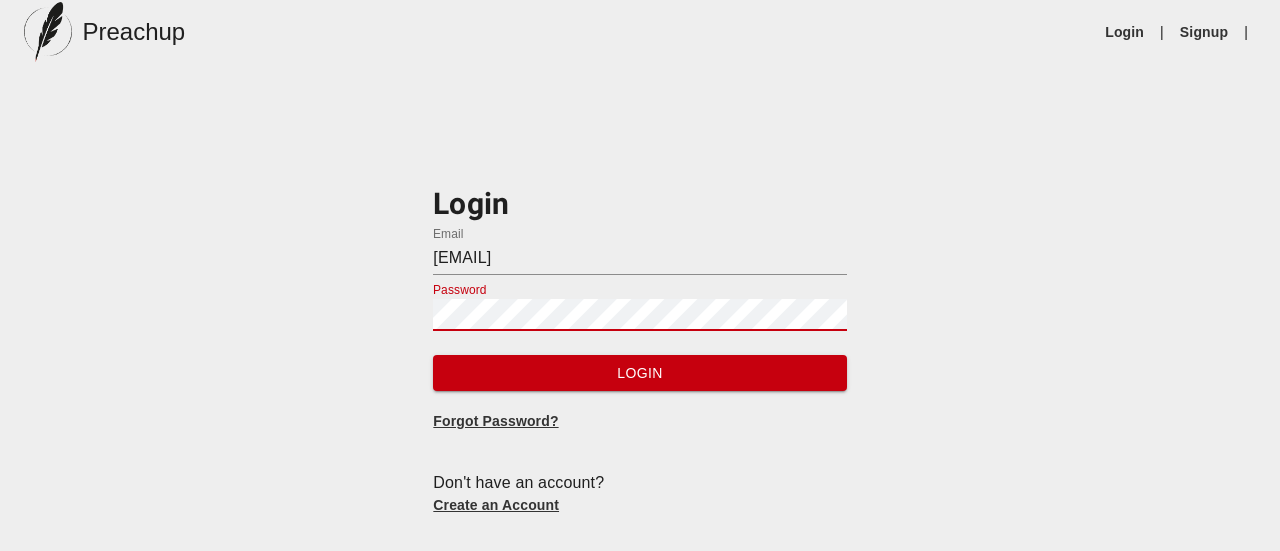 click on "Login" at bounding box center (639, 373) 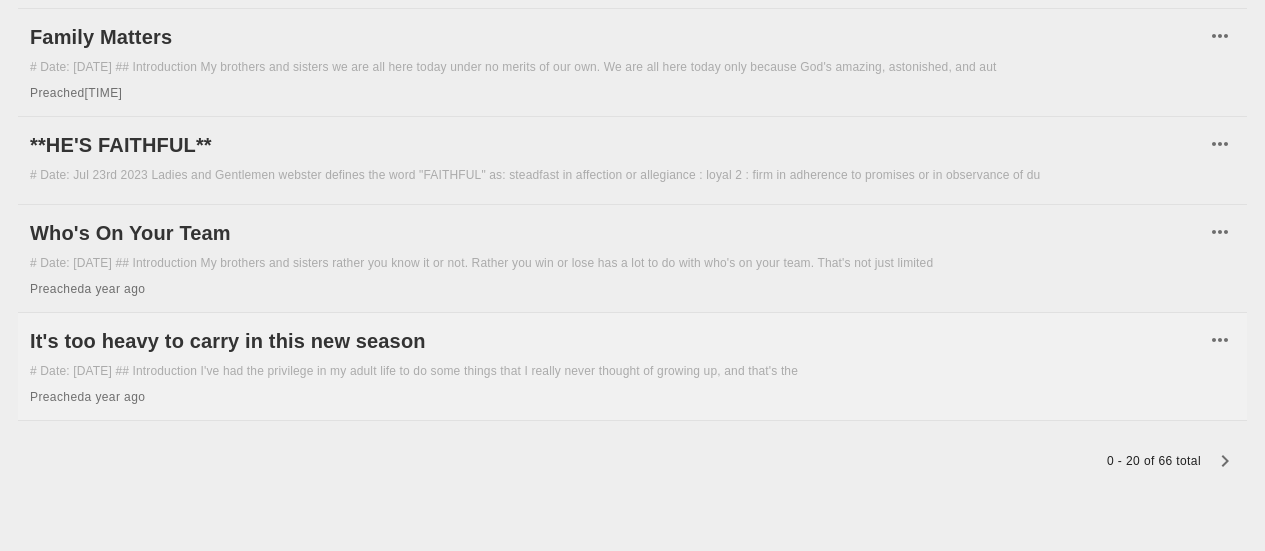 scroll, scrollTop: 2020, scrollLeft: 0, axis: vertical 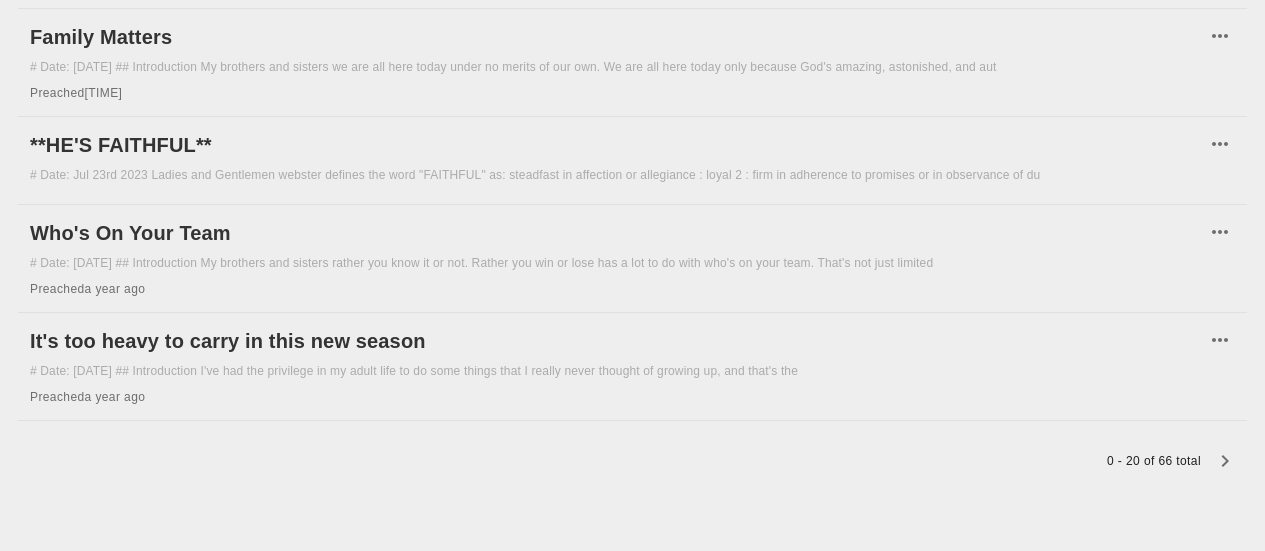 click 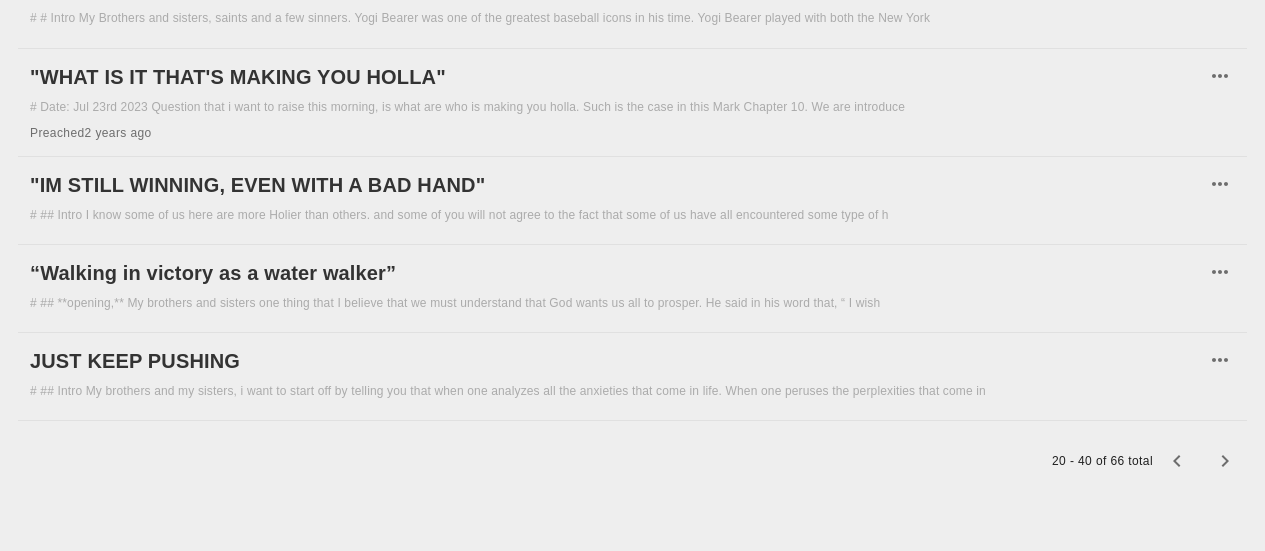 scroll, scrollTop: 2138, scrollLeft: 0, axis: vertical 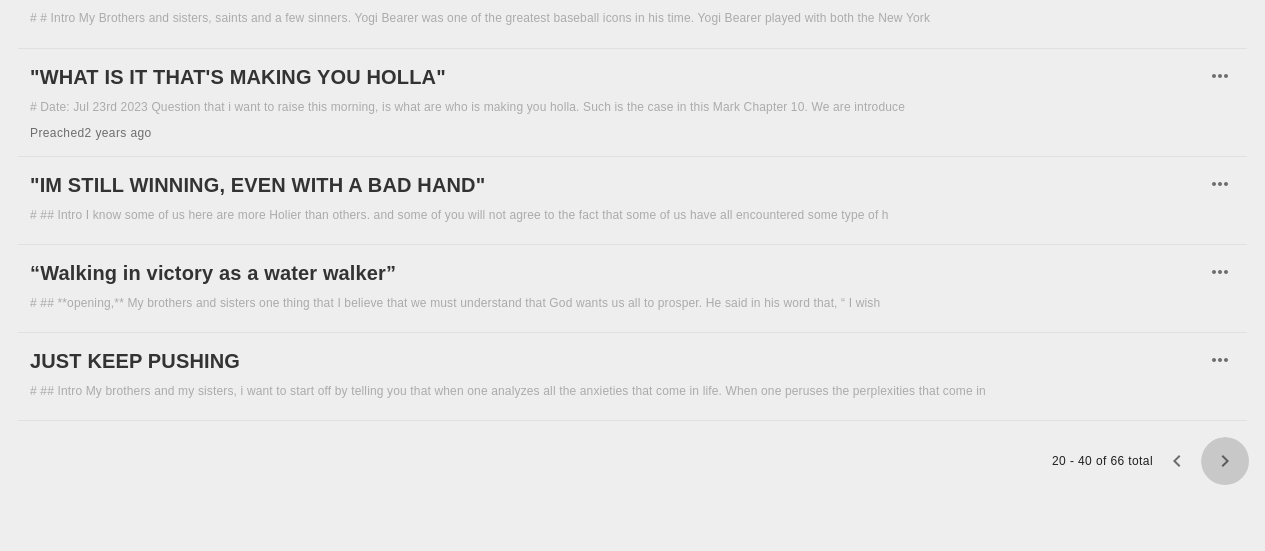 click at bounding box center [1225, 461] 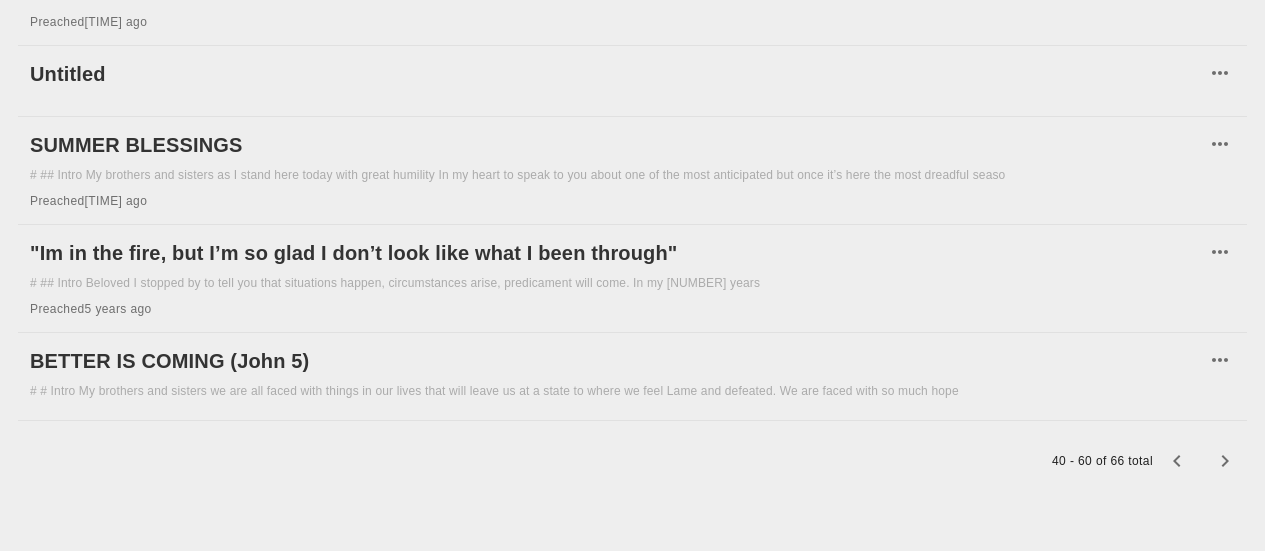 scroll, scrollTop: 2030, scrollLeft: 0, axis: vertical 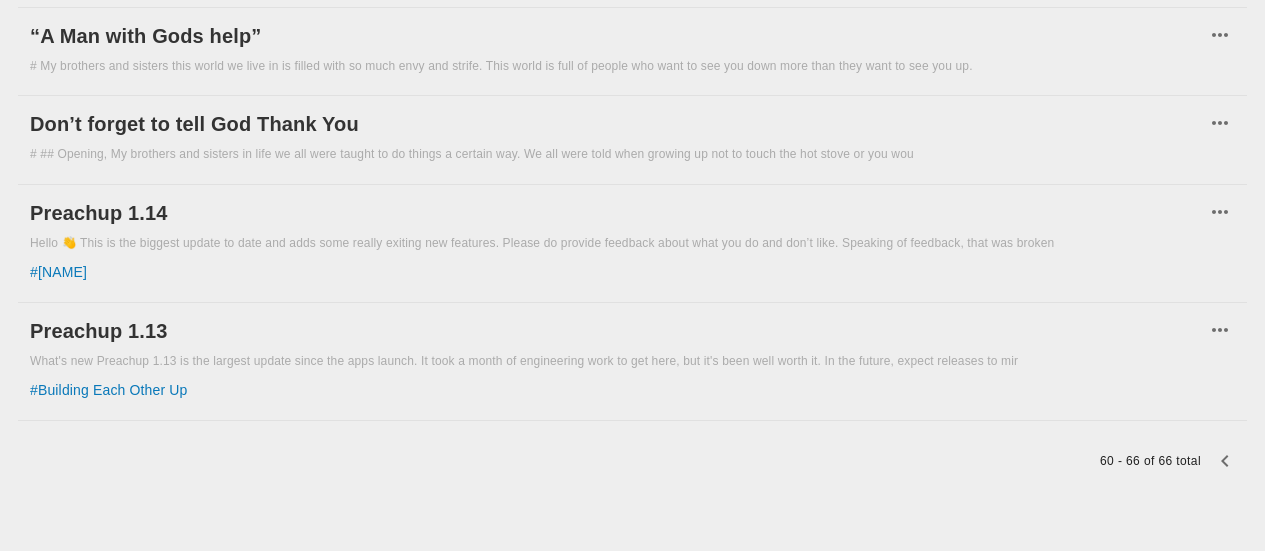 click 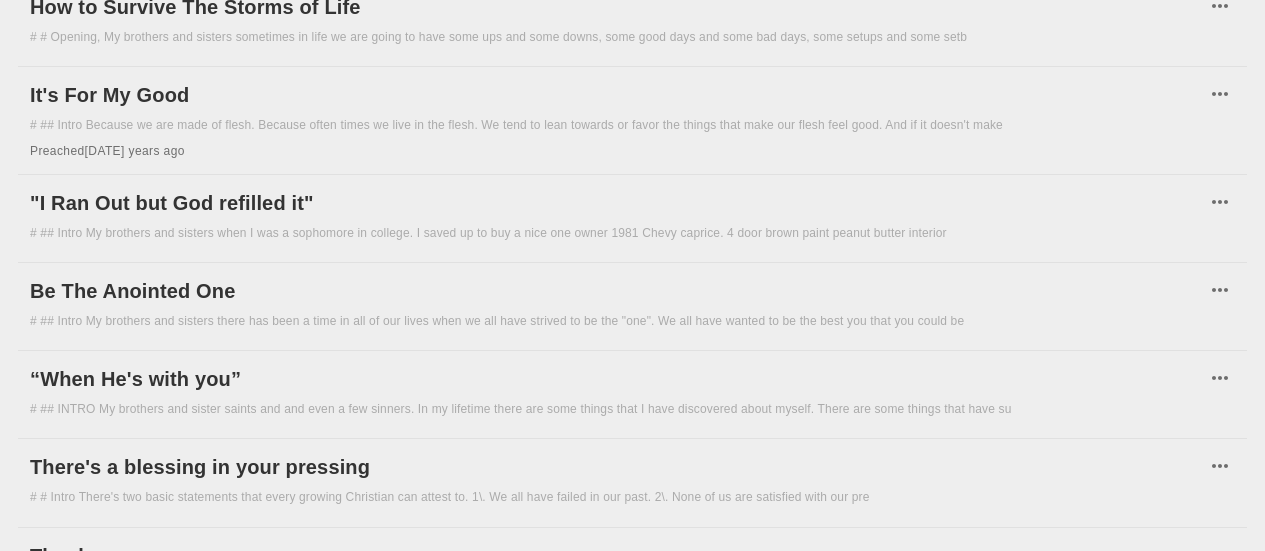 scroll, scrollTop: 930, scrollLeft: 0, axis: vertical 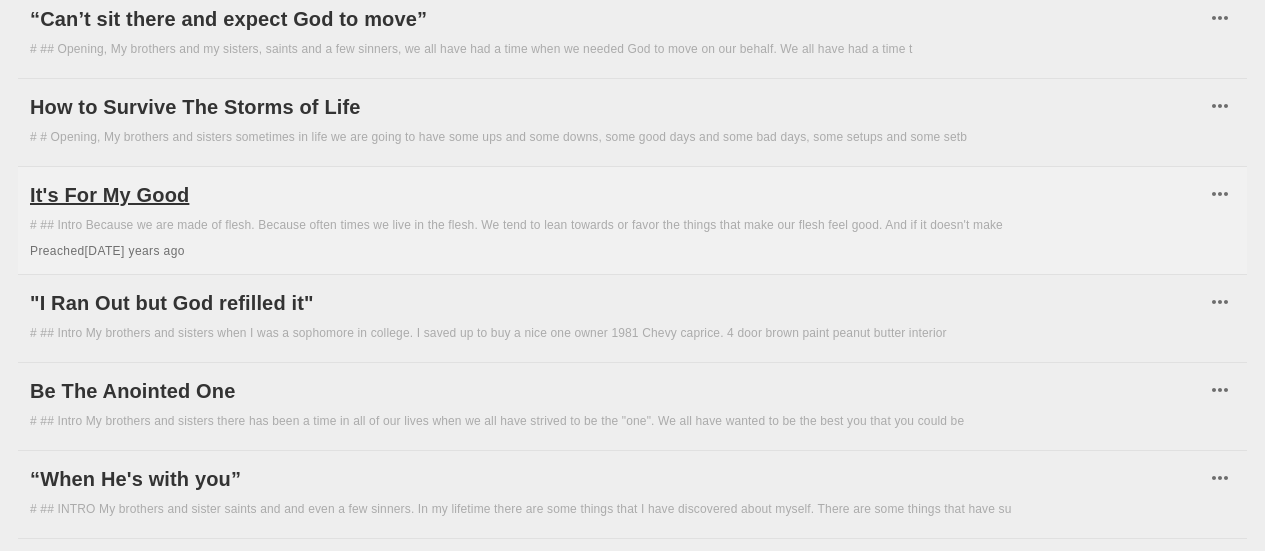 click on "It's For My Good" at bounding box center [617, 195] 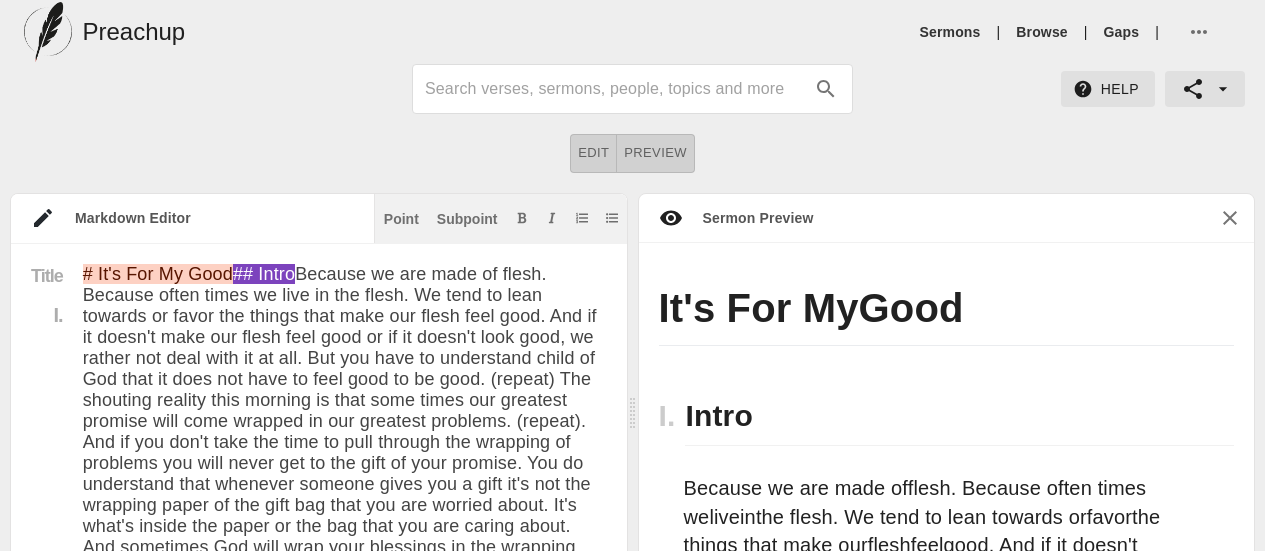 scroll, scrollTop: 300, scrollLeft: 0, axis: vertical 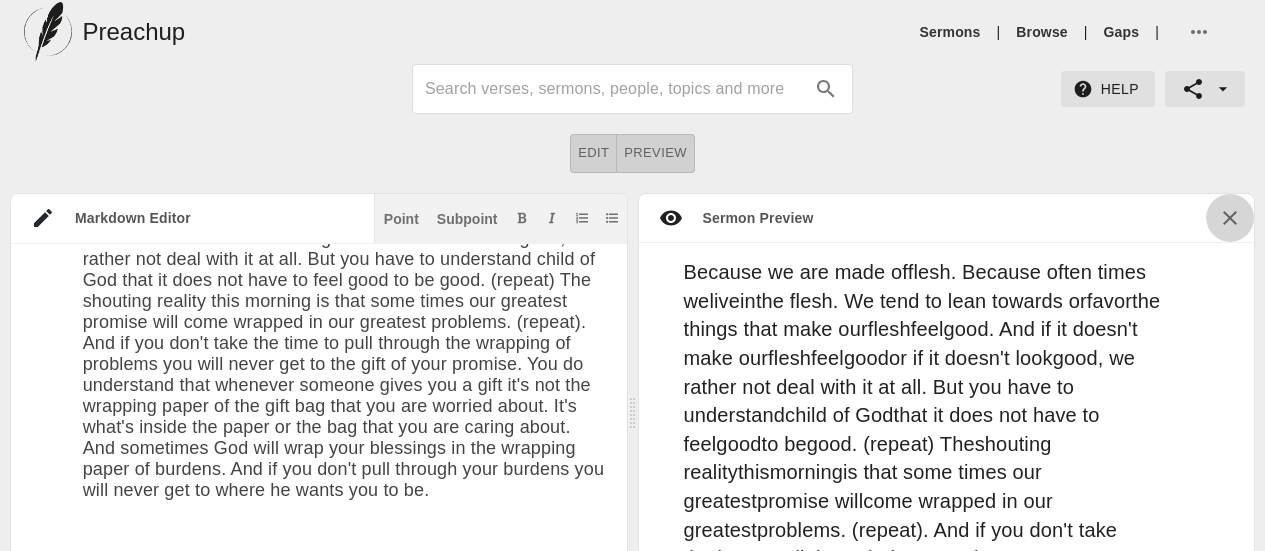 click 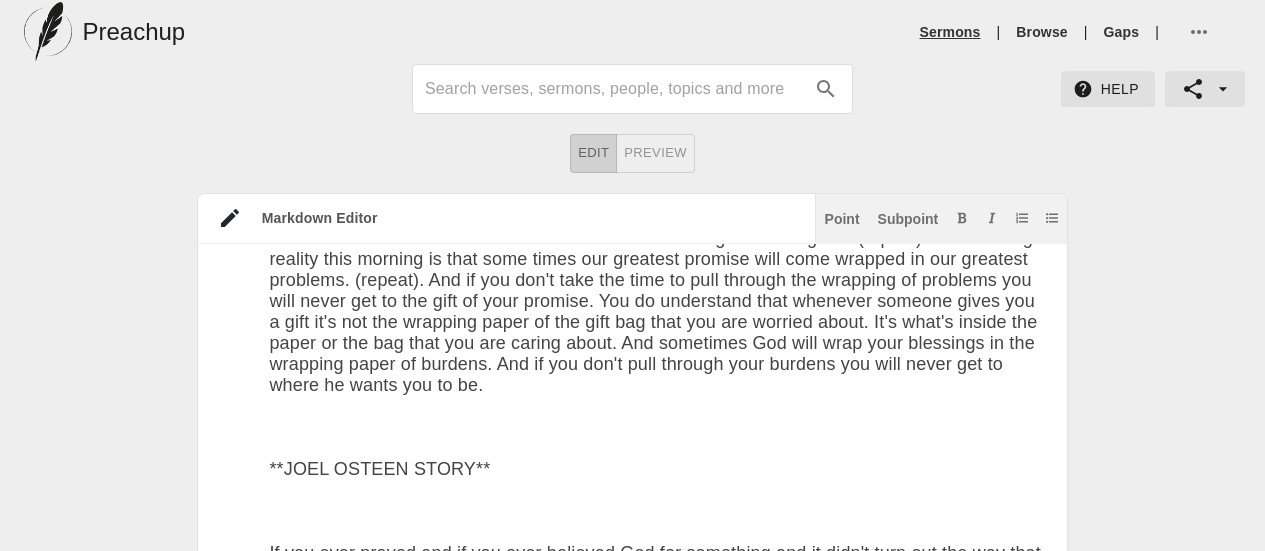 click on "Sermons" at bounding box center [950, 32] 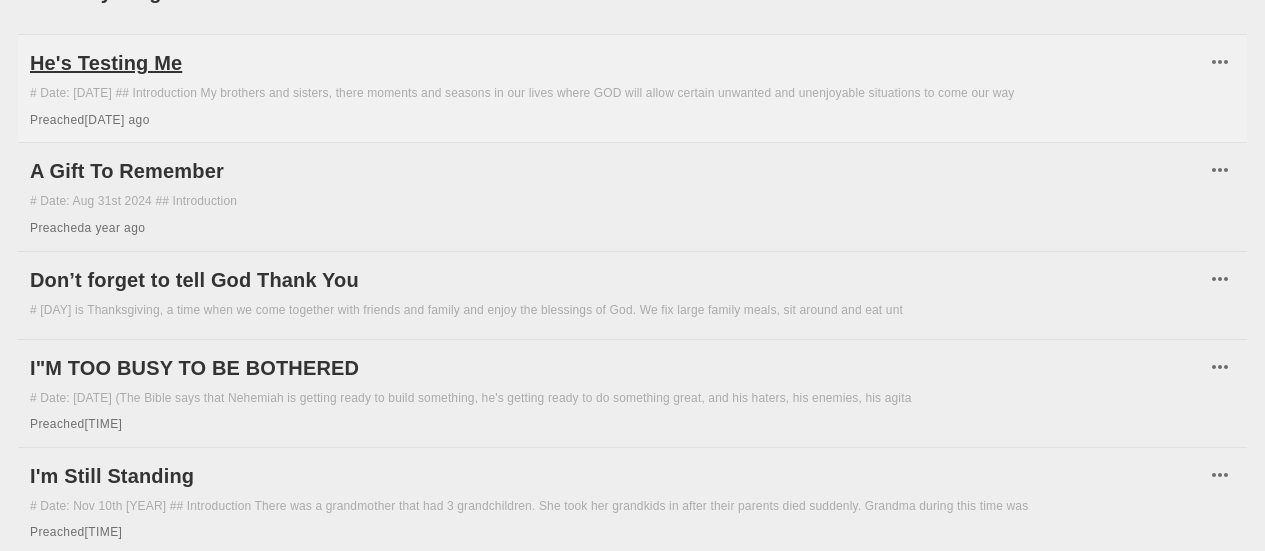 click on "He's Testing Me" at bounding box center [617, 63] 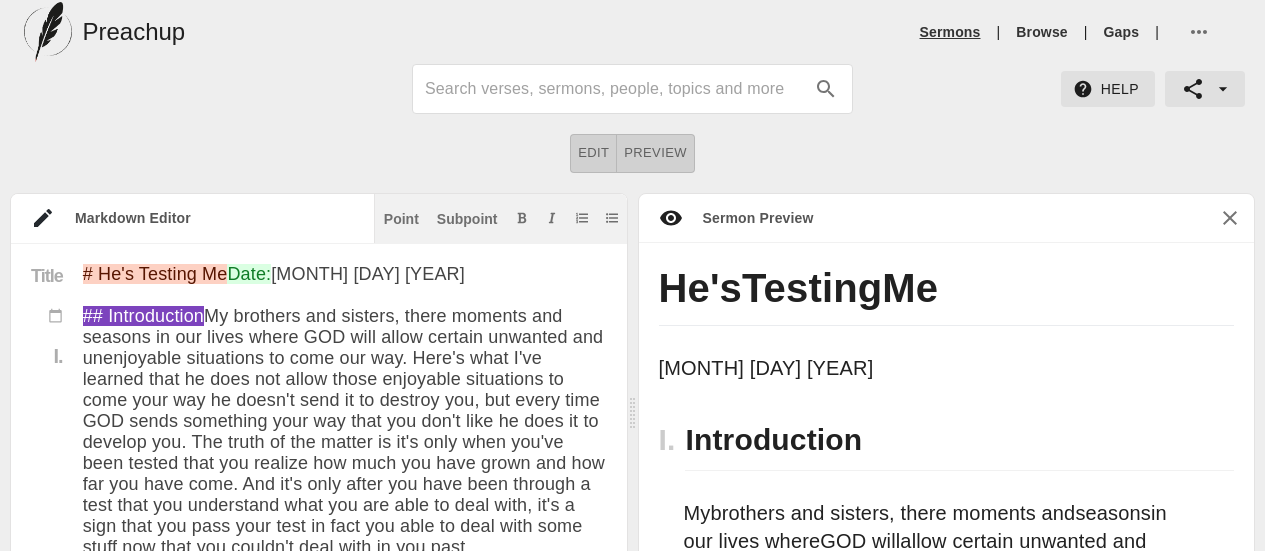 click on "Sermons" at bounding box center (950, 32) 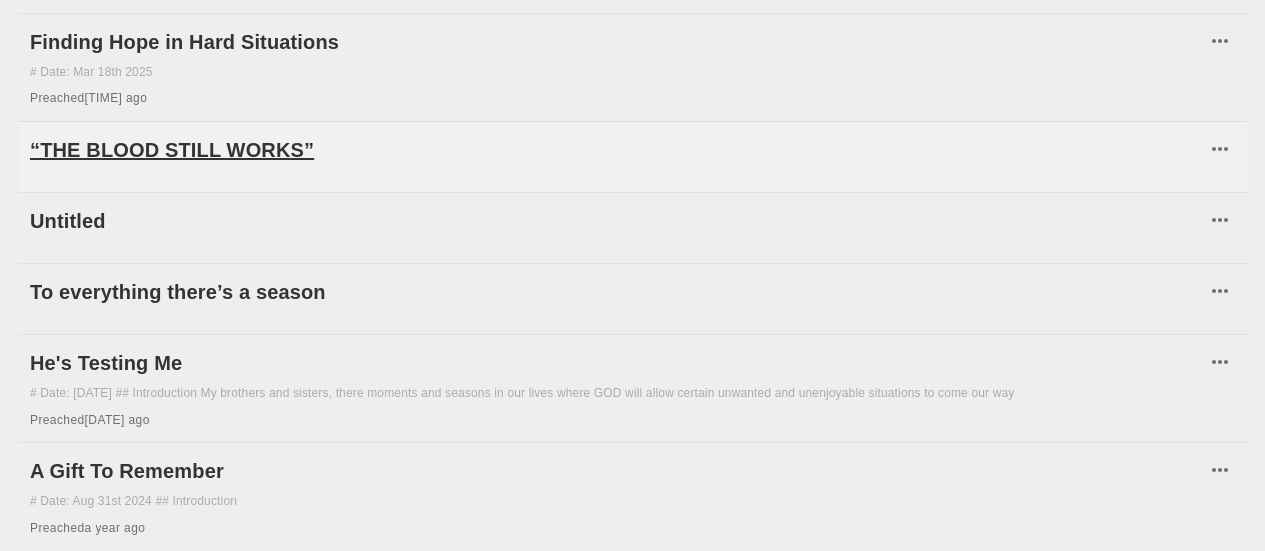 click on "“THE BLOOD STILL WORKS”" at bounding box center [617, 150] 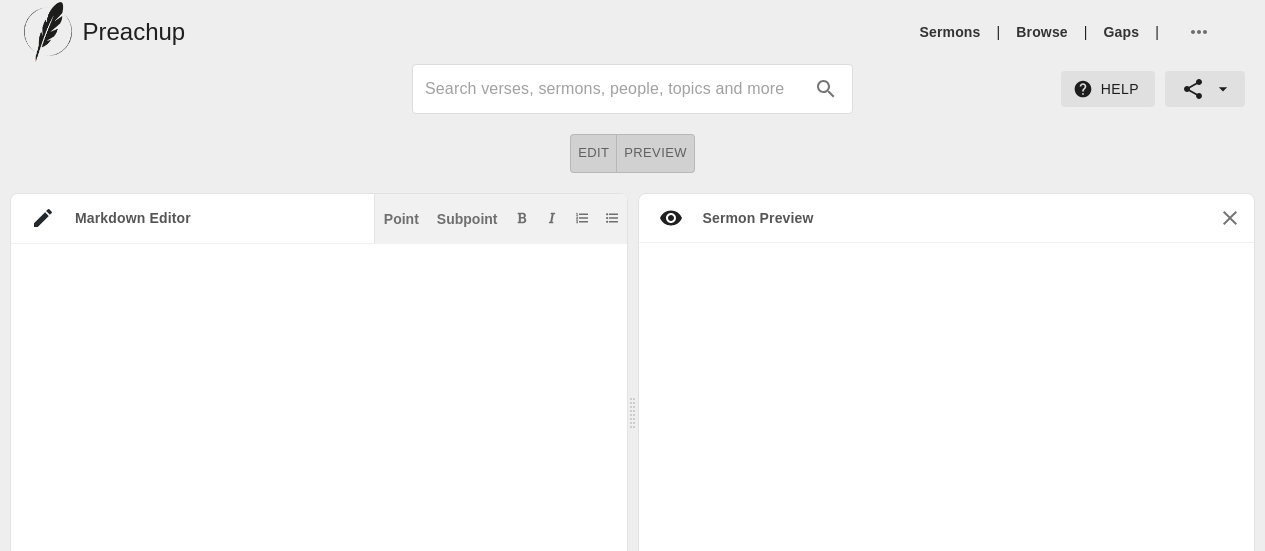 click on "Sermons | Browse | Gaps |" at bounding box center (1076, 32) 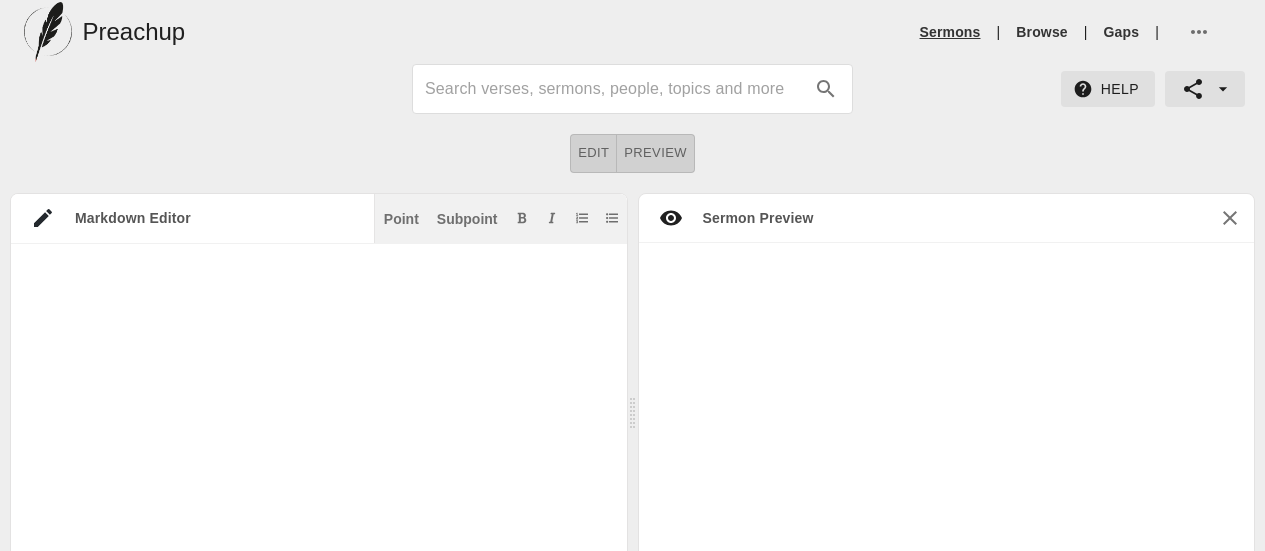 click on "Sermons" at bounding box center [950, 32] 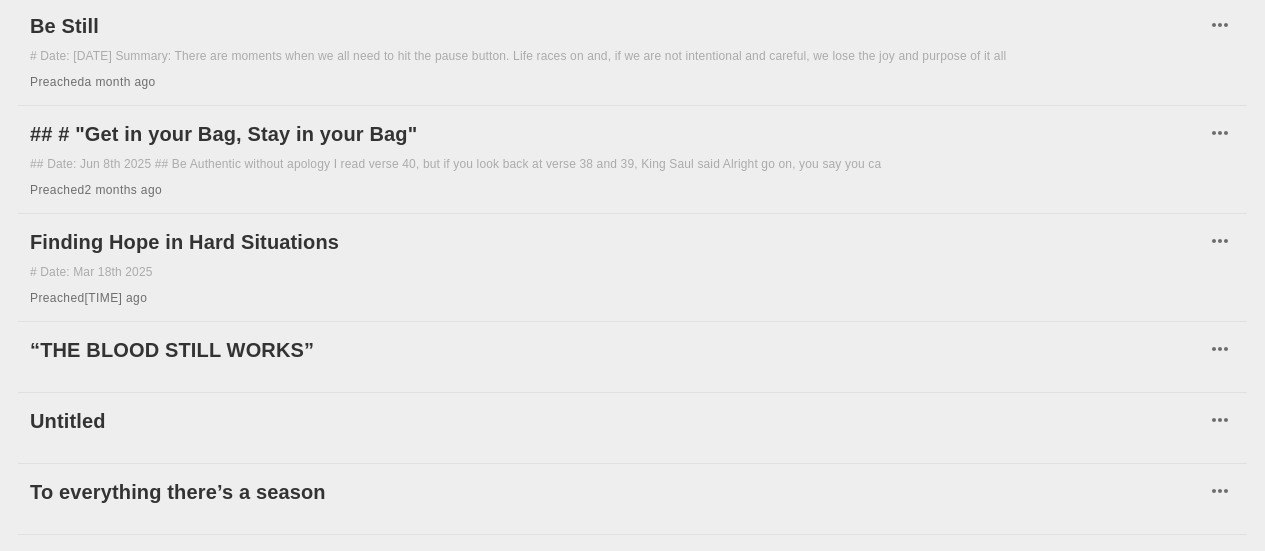scroll, scrollTop: 0, scrollLeft: 0, axis: both 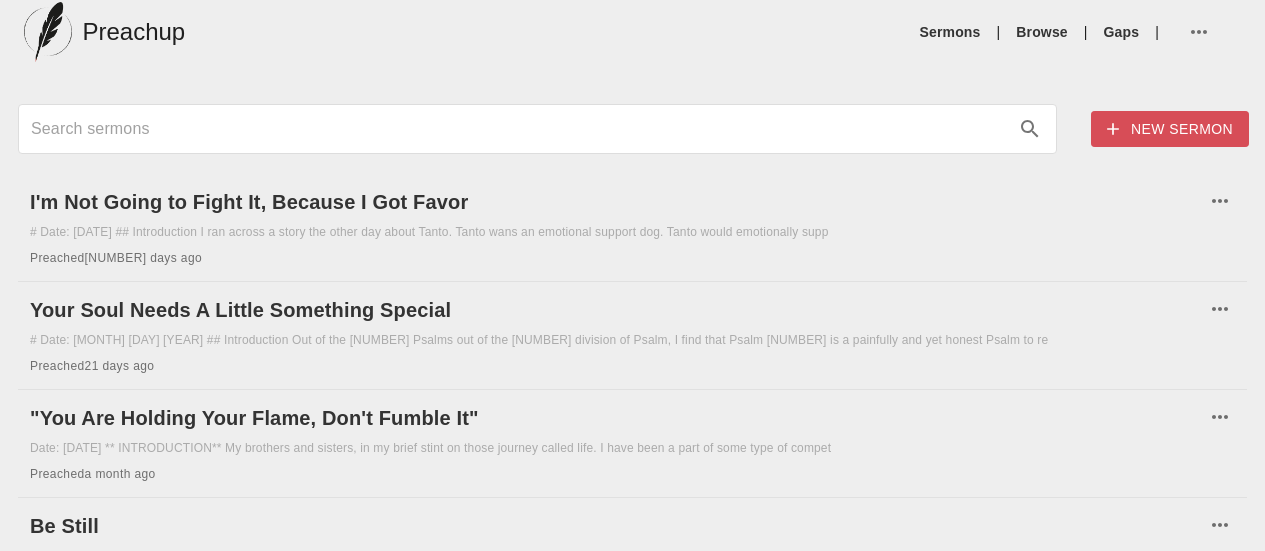 click on "New sermon" at bounding box center (1170, 129) 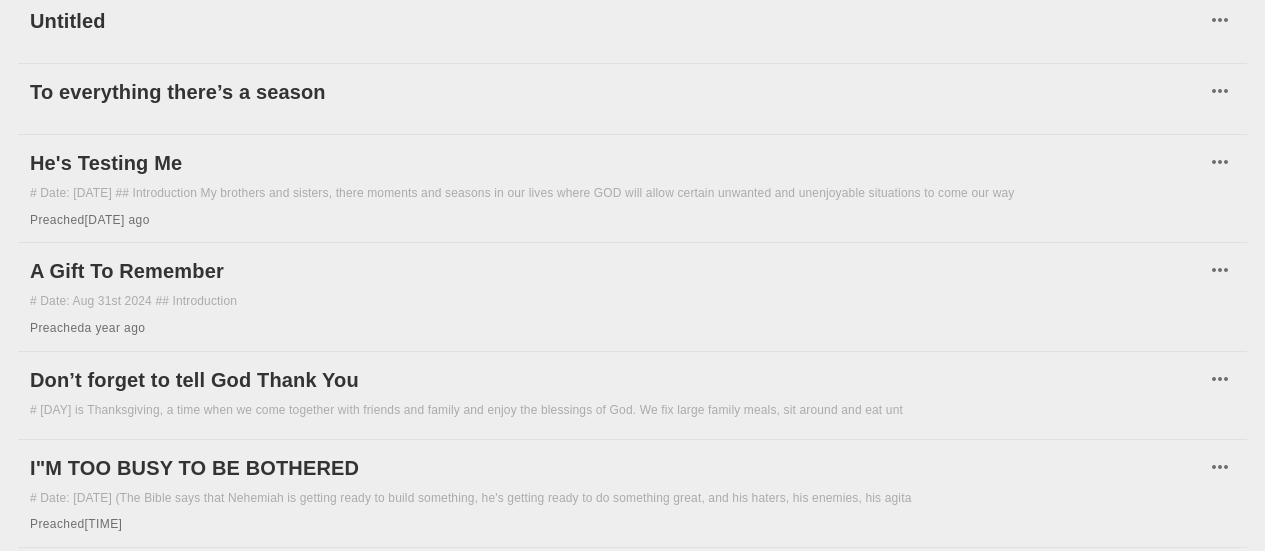 scroll, scrollTop: 1000, scrollLeft: 0, axis: vertical 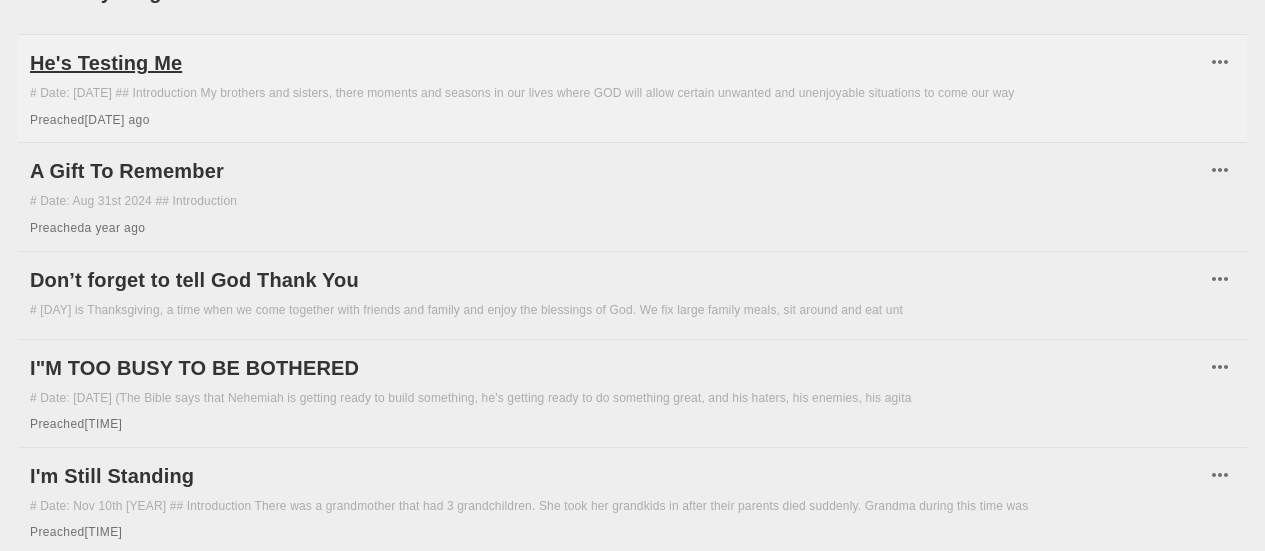 click on "He's Testing Me" at bounding box center (617, 63) 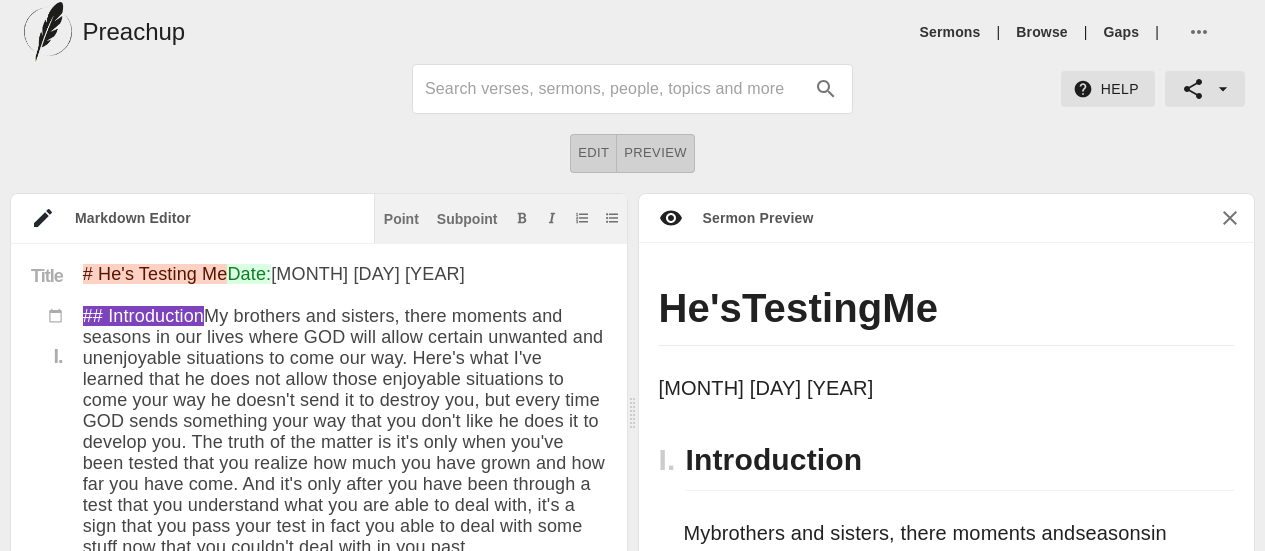 scroll, scrollTop: 600, scrollLeft: 0, axis: vertical 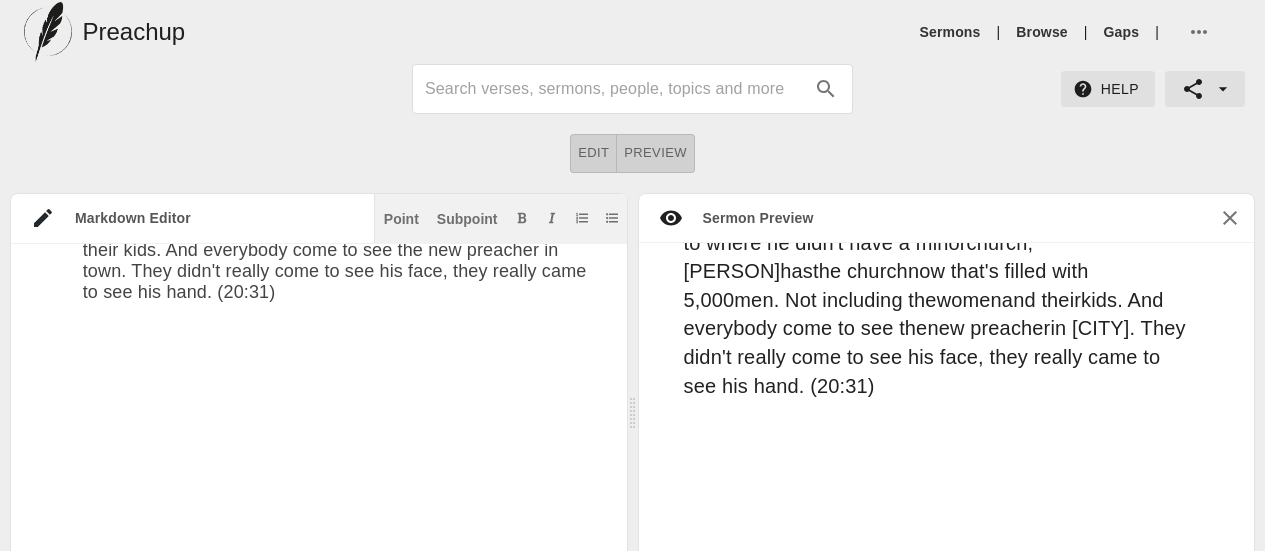 click at bounding box center (345, -17) 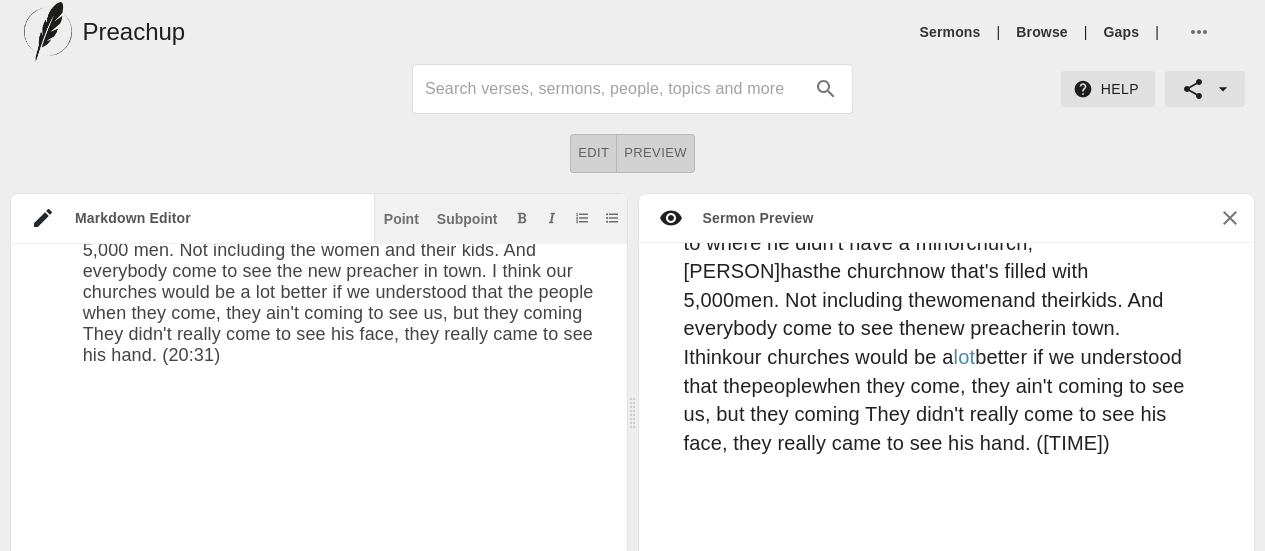 click at bounding box center (345, 15) 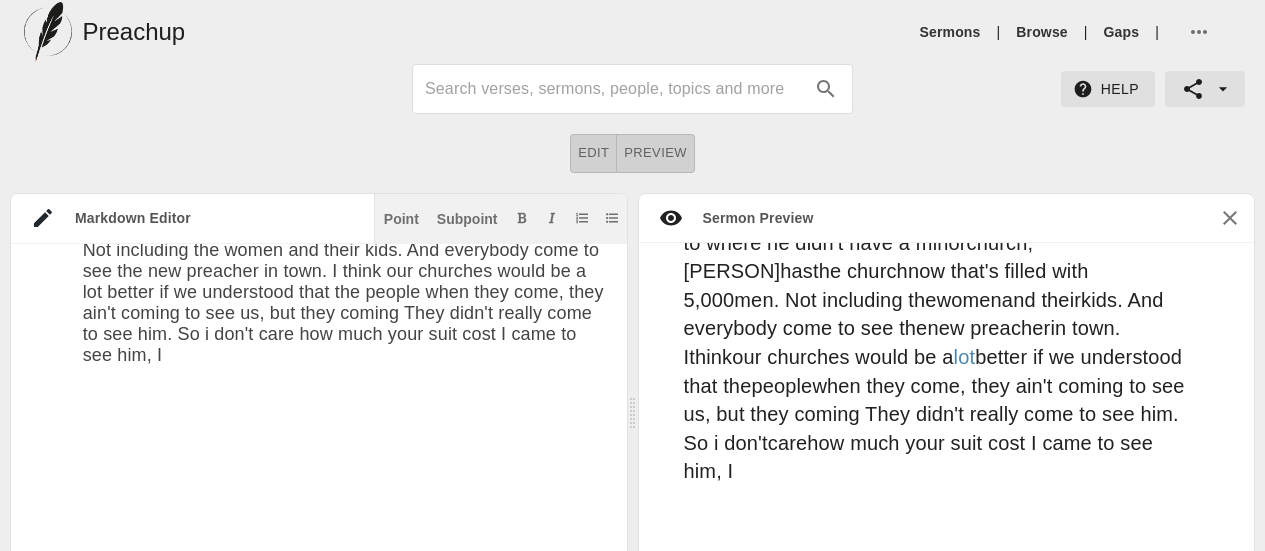 click at bounding box center (345, 15) 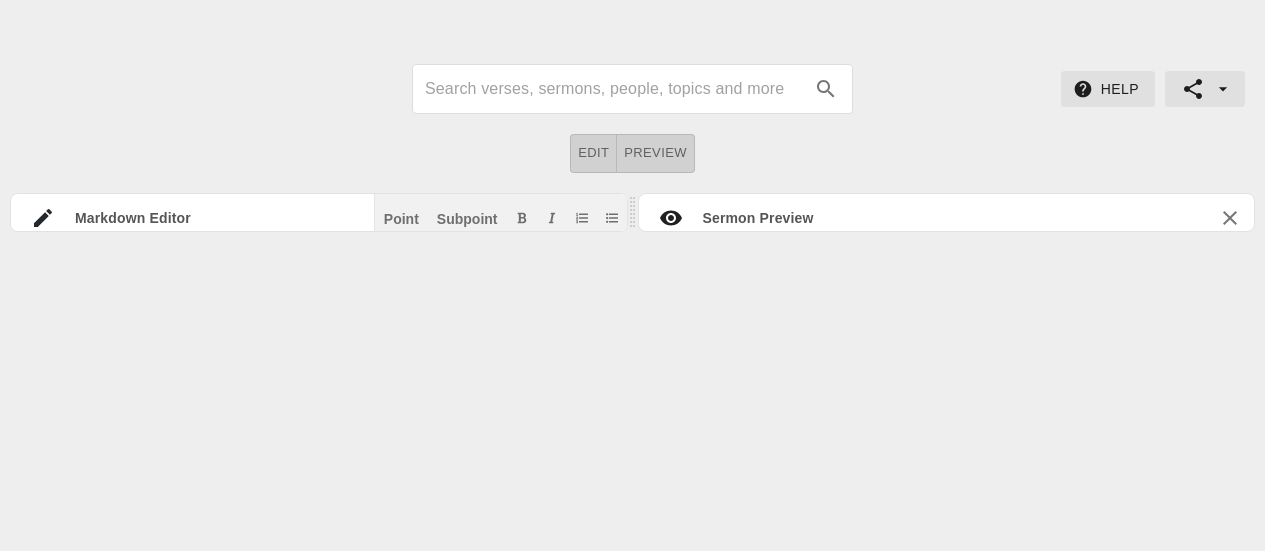 scroll, scrollTop: 6741, scrollLeft: 0, axis: vertical 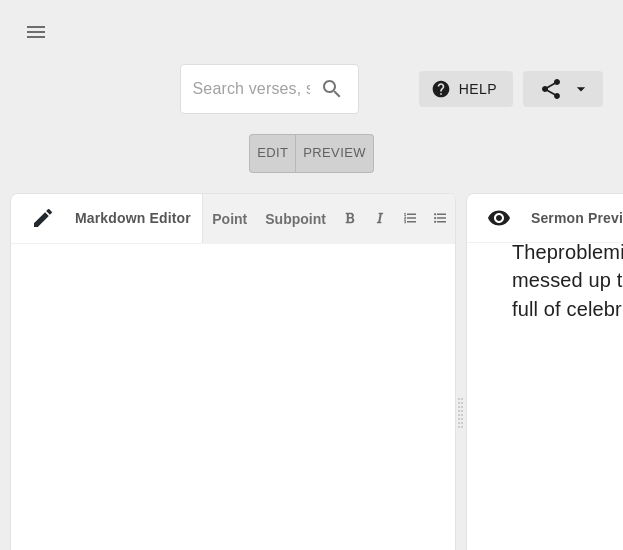 click at bounding box center [259, -1226] 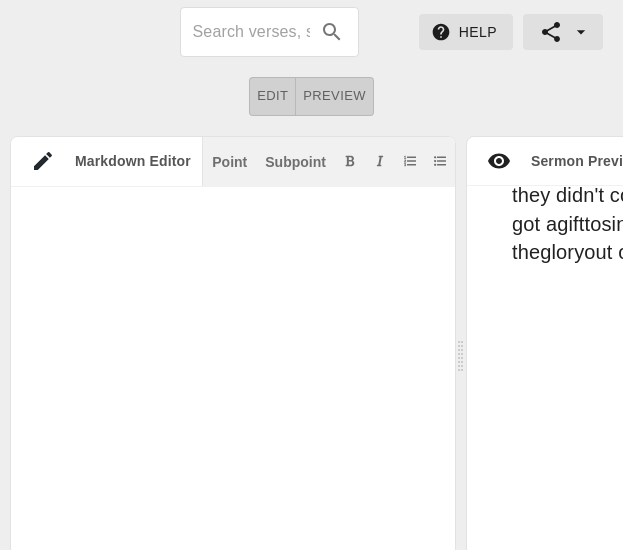 scroll, scrollTop: 78, scrollLeft: 0, axis: vertical 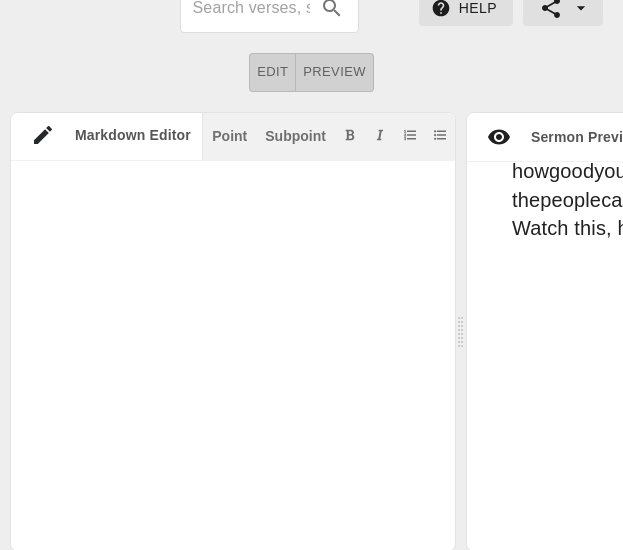 click at bounding box center (259, -1454) 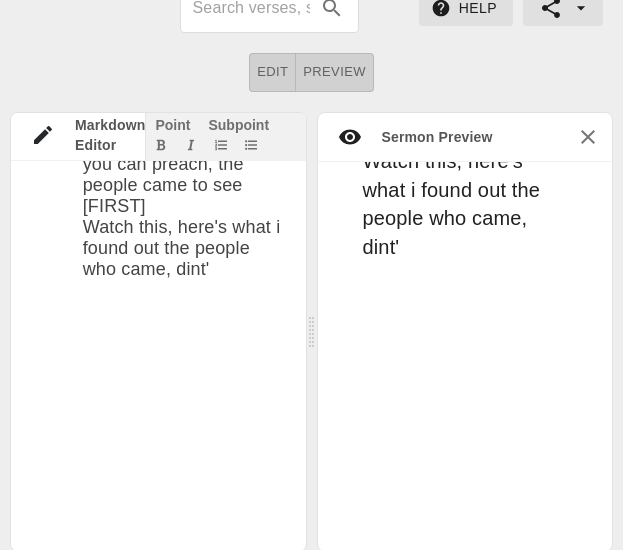 scroll, scrollTop: 3680, scrollLeft: 0, axis: vertical 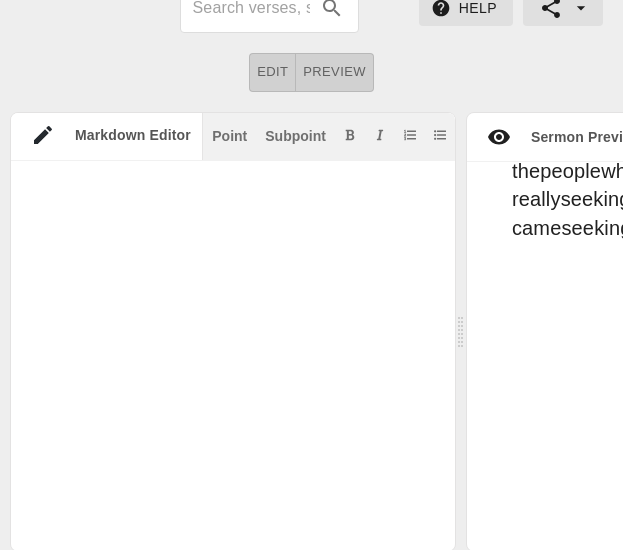 click at bounding box center [259, -1495] 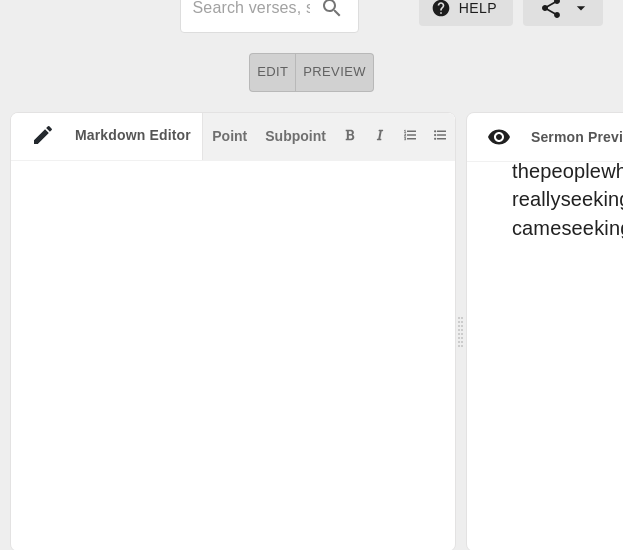 click at bounding box center [259, -1505] 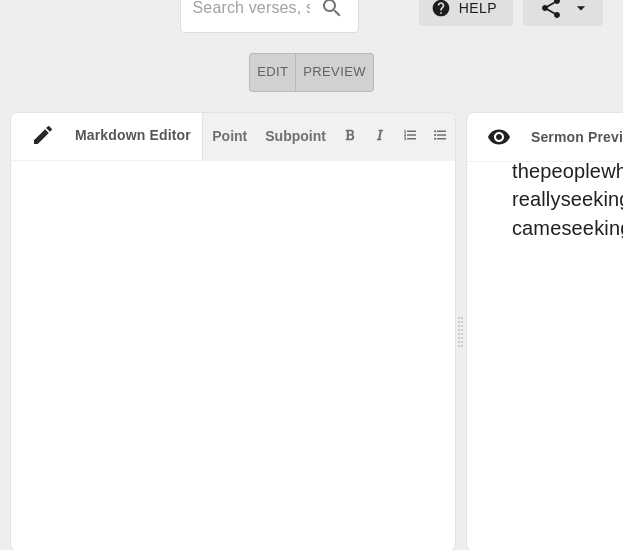 scroll, scrollTop: 3763, scrollLeft: 0, axis: vertical 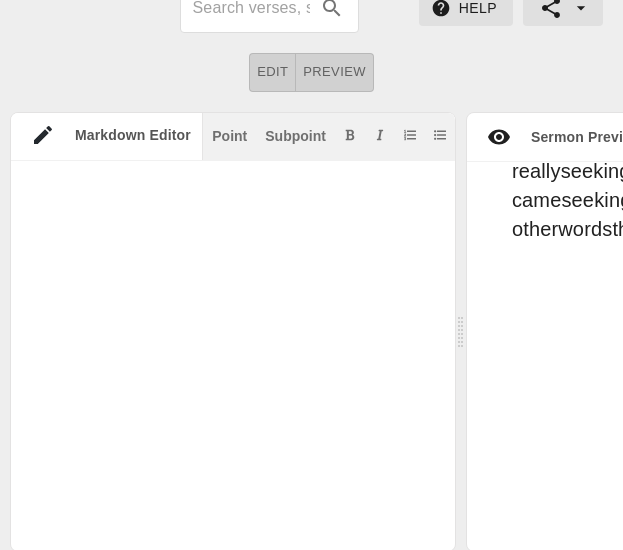 click at bounding box center [259, -1516] 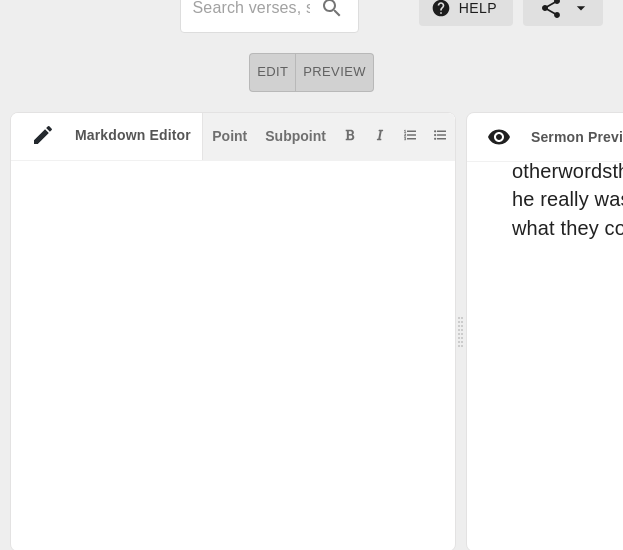 scroll, scrollTop: 3887, scrollLeft: 0, axis: vertical 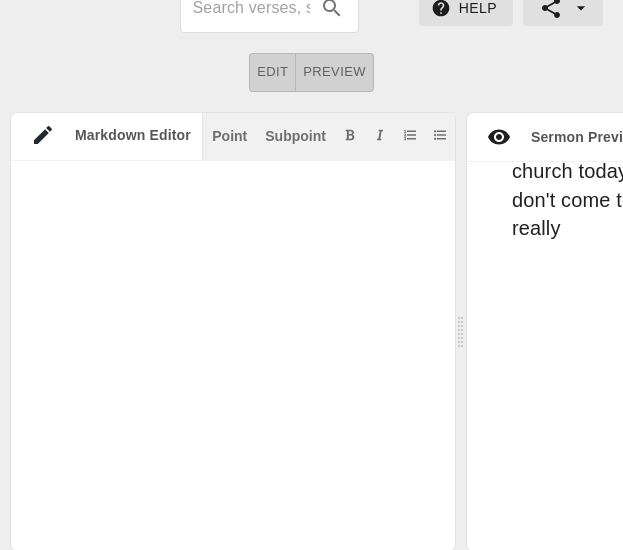 click at bounding box center (259, -1619) 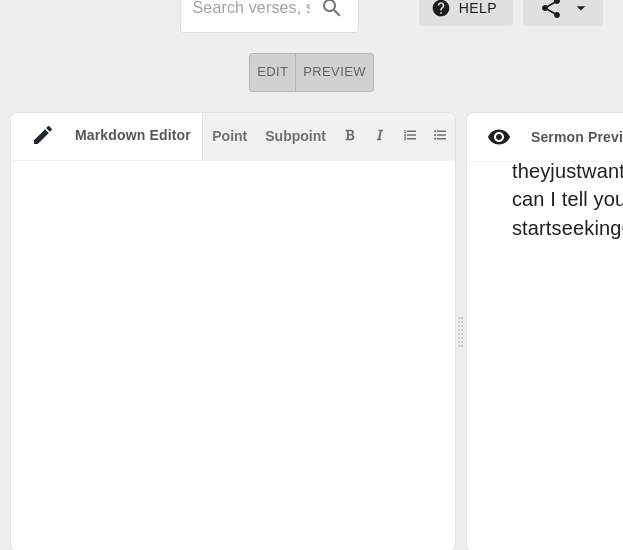 scroll, scrollTop: 4073, scrollLeft: 0, axis: vertical 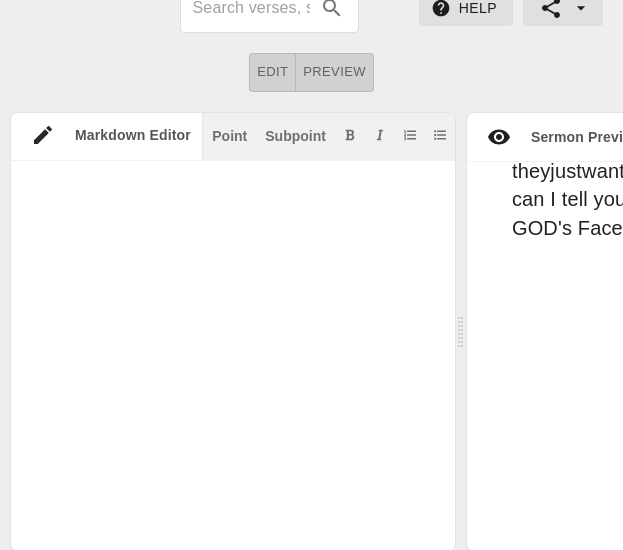 click at bounding box center [259, -1671] 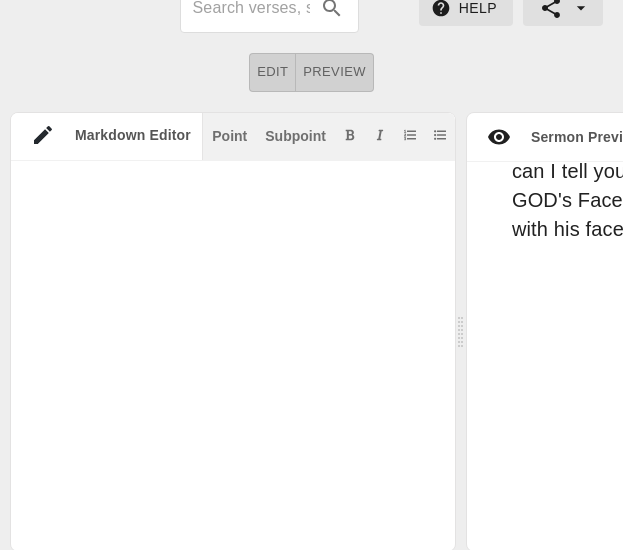 click at bounding box center (259, -1691) 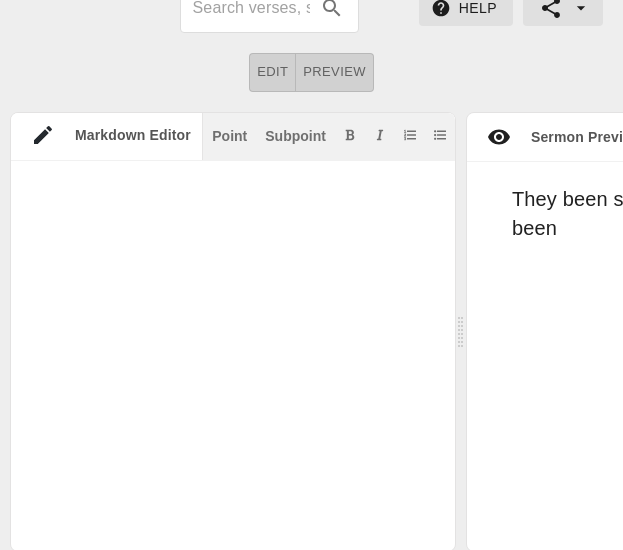 click on "Title I. II. # He's Testing Me
Date:  [DATE]
## Introduction
My brothers and sisters, there moments and seasons in our lives where GOD will allow certain unwanted and unenjoyable situations to come our way. Here's what I've learned that he does not allow those enjoyable situations to come your way he doesn't send it to destroy you, but every time GOD sends something your way that you don't like he does it to develop you. The truth of the matter is it's only when you've been tested that you realize how much you have grown and how far you have come. And it's only after you have been through a test that you understand what you are able to deal with, it's a sign that you pass your test in fact you able to deal with some stuff now that you couldn't deal with in you past.
But those same enemies can do the same thing now, but what you do now is just SMILE and keep on moving. (I'm growing)
## Transition
So for a moment, I want to show you a testing in the text." at bounding box center (233, 356) 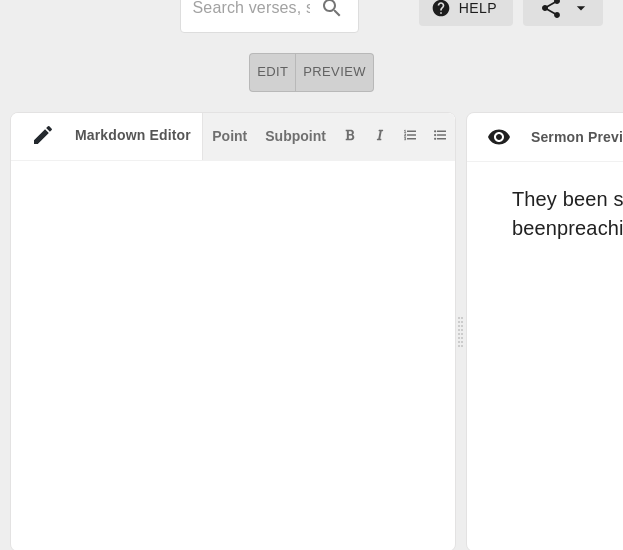 scroll, scrollTop: 4342, scrollLeft: 0, axis: vertical 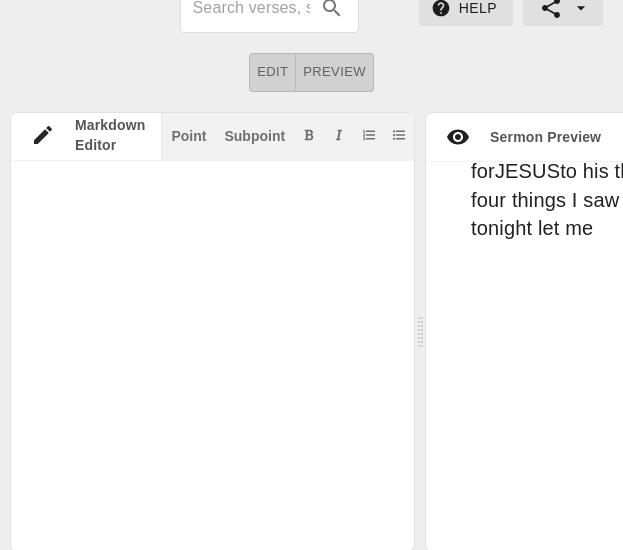 click at bounding box center (238, -1847) 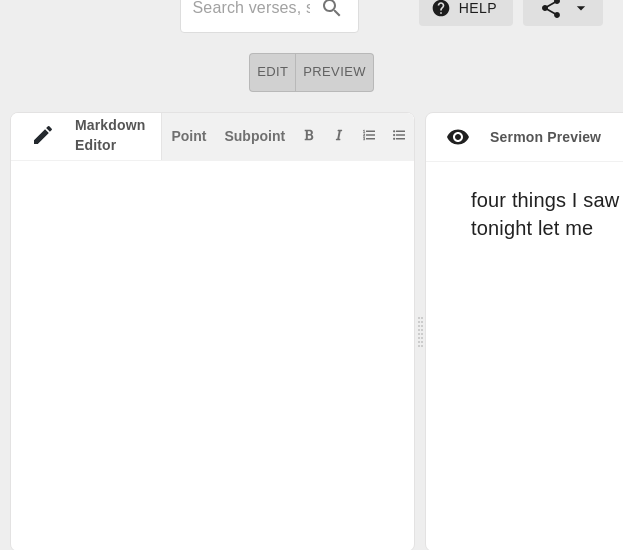 click at bounding box center (238, -1857) 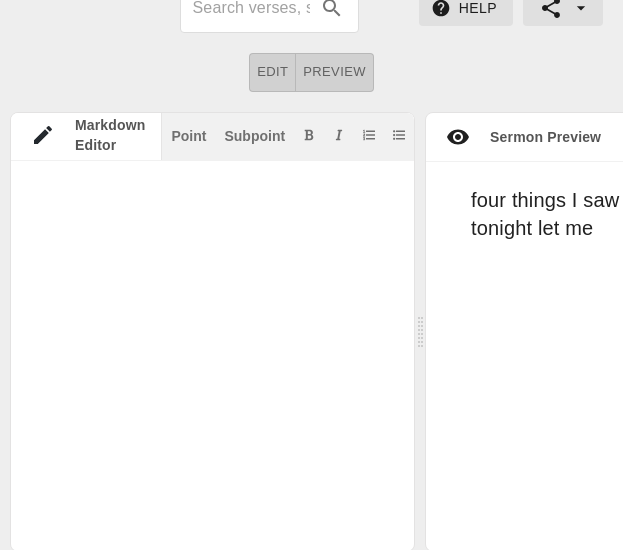click at bounding box center (238, -1857) 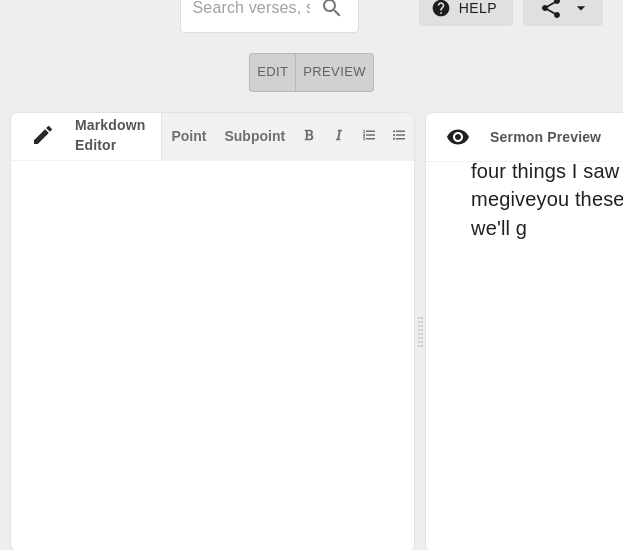 scroll, scrollTop: 4528, scrollLeft: 0, axis: vertical 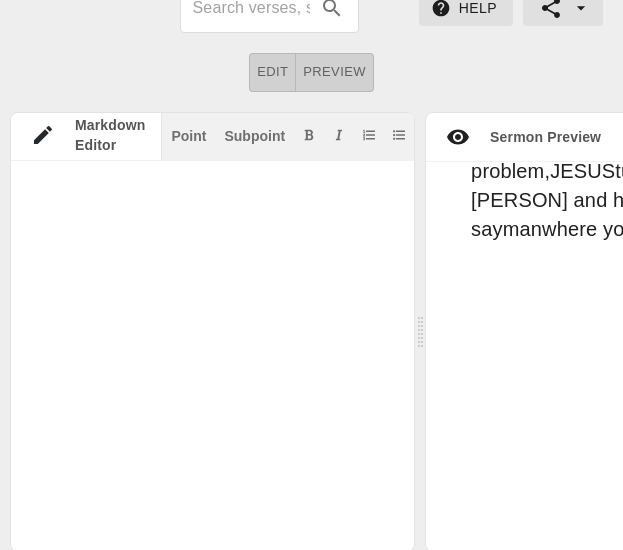click on "Title I. II. # He's Testing Me
Date:  [DATE]
## Introduction
My brothers and sisters, there moments and seasons in our lives where GOD will allow certain unwanted and unenjoyable situations to come our way. Here's what I've learned that he does not allow those enjoyable situations to come your way he doesn't send it to destroy you, but every time GOD sends something your way that you don't like he does it to develop you. The truth of the matter is it's only when you've been tested that you realize how much you have grown and how far you have come. And it's only after you have been through a test that you understand what you are able to deal with, it's a sign that you pass your test in fact you able to deal with some stuff now that you couldn't deal with in you past.
But those same enemies can do the same thing now, but what you do now is just SMILE and keep on moving. (I'm growing)
## Transition
So for a moment, I want to show you a testing in the text." at bounding box center (212, 356) 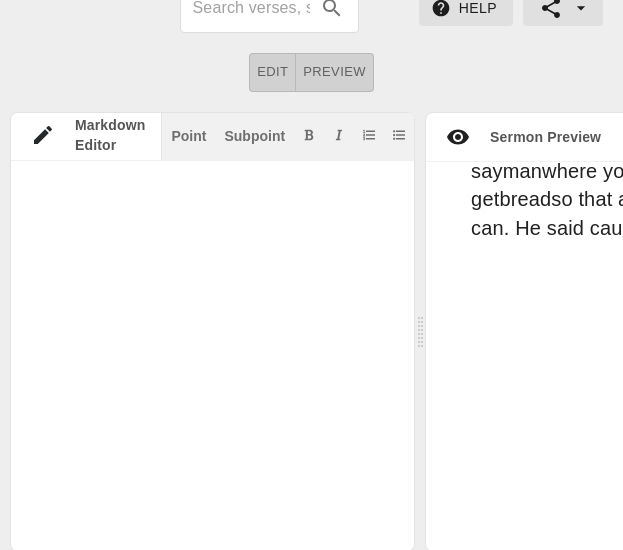 click at bounding box center (238, -2043) 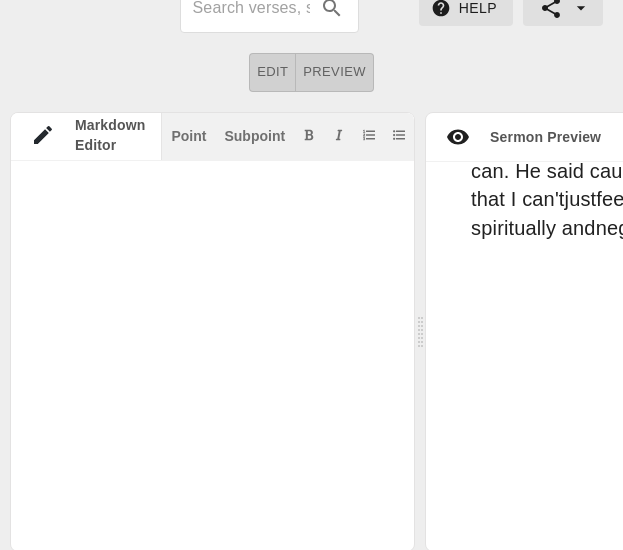 scroll, scrollTop: 4900, scrollLeft: 0, axis: vertical 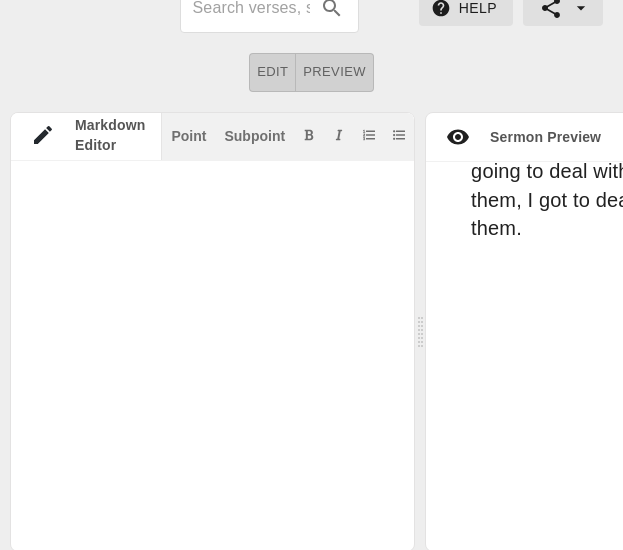 click at bounding box center (238, -2125) 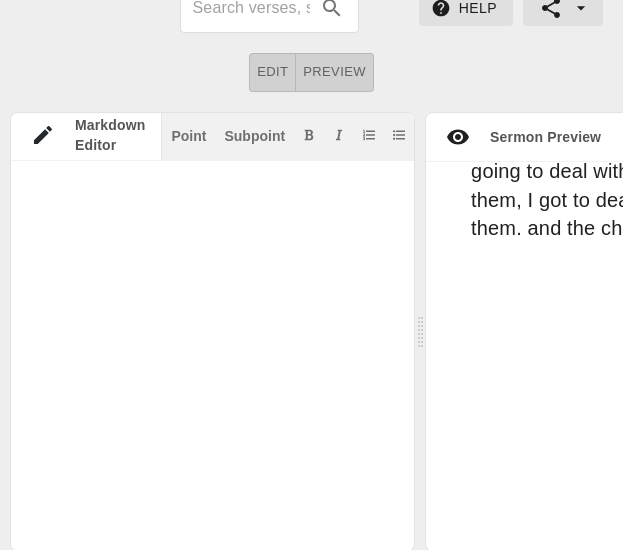 click at bounding box center [238, -2136] 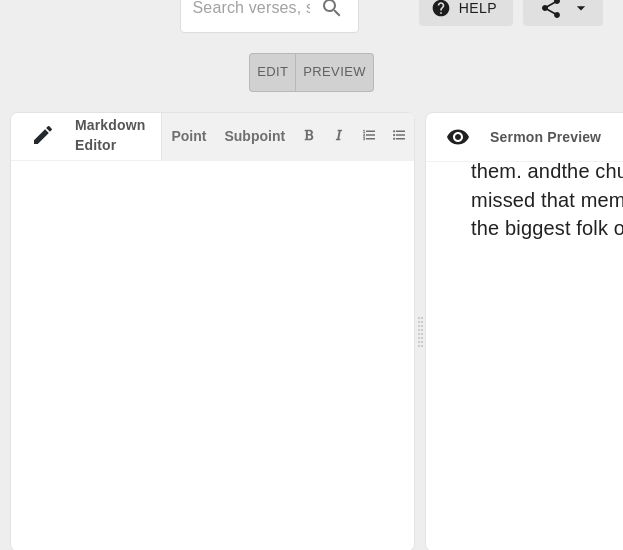 scroll, scrollTop: 5127, scrollLeft: 0, axis: vertical 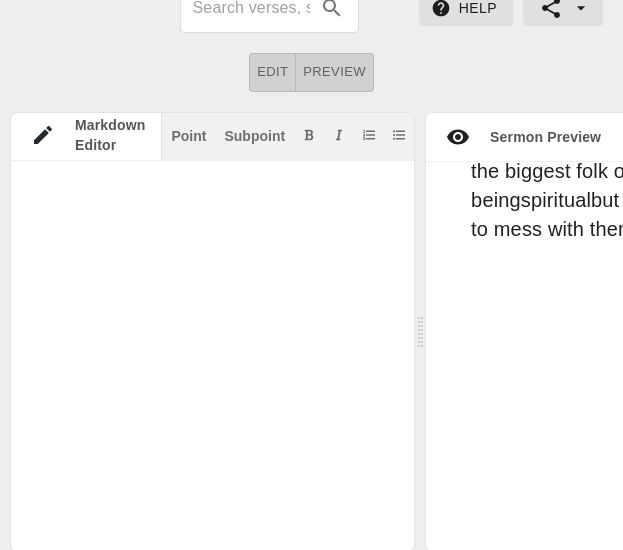 drag, startPoint x: 134, startPoint y: 536, endPoint x: 144, endPoint y: 535, distance: 10.049875 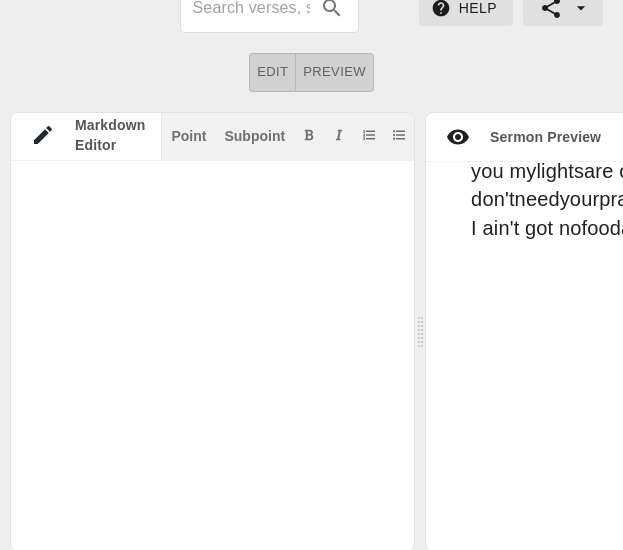 scroll, scrollTop: 5313, scrollLeft: 0, axis: vertical 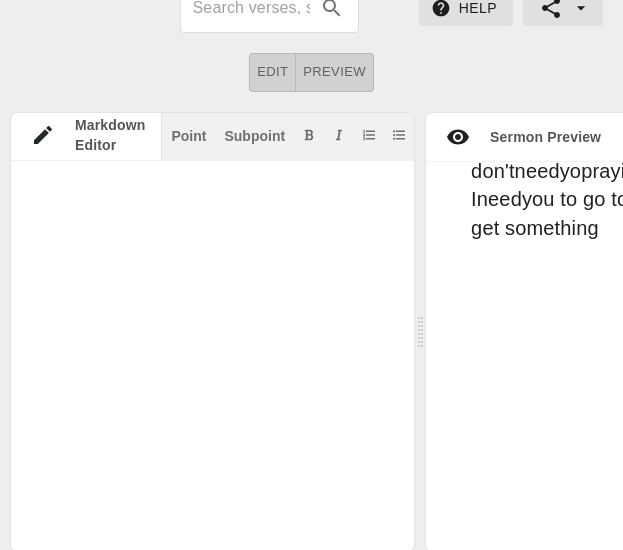 click at bounding box center [238, -2291] 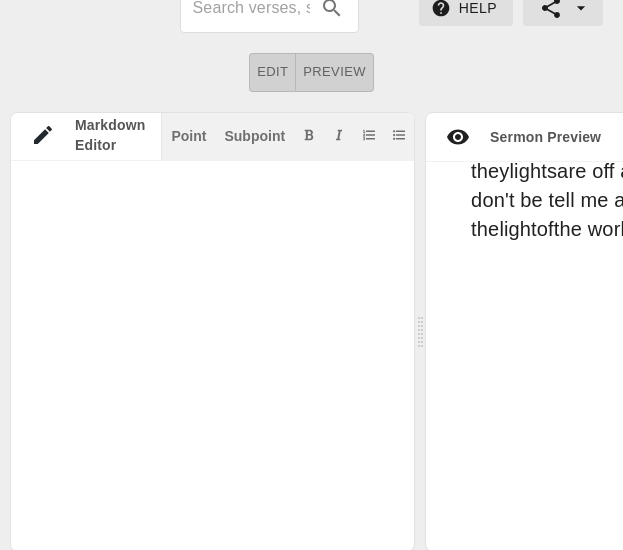 scroll, scrollTop: 5437, scrollLeft: 0, axis: vertical 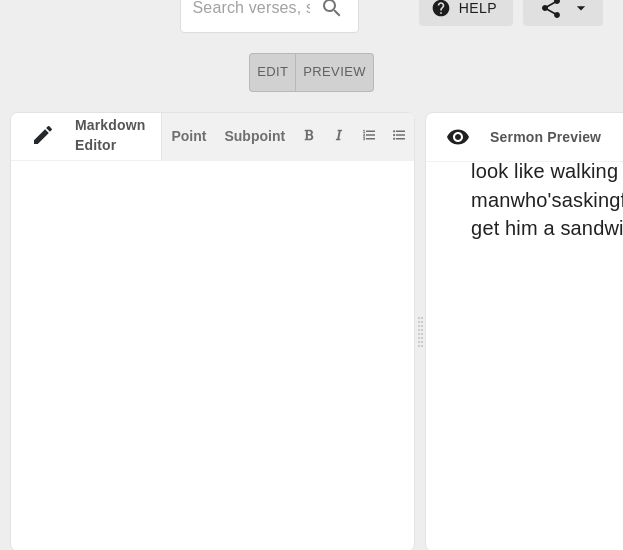 click at bounding box center [238, -2384] 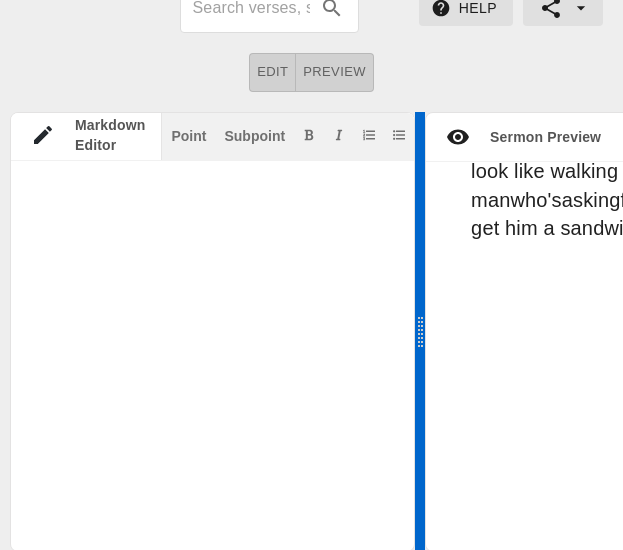 scroll, scrollTop: 5520, scrollLeft: 0, axis: vertical 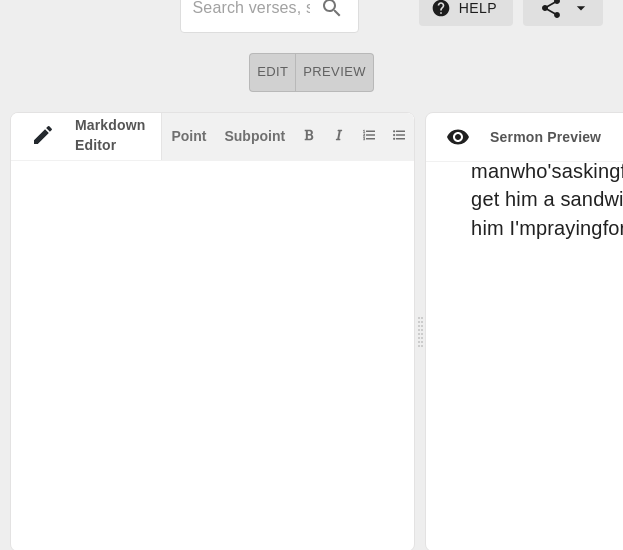 click at bounding box center [238, -2404] 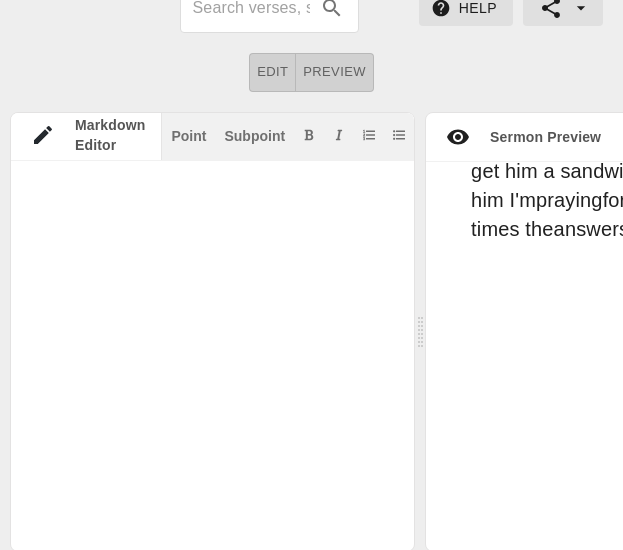 click at bounding box center (238, -2425) 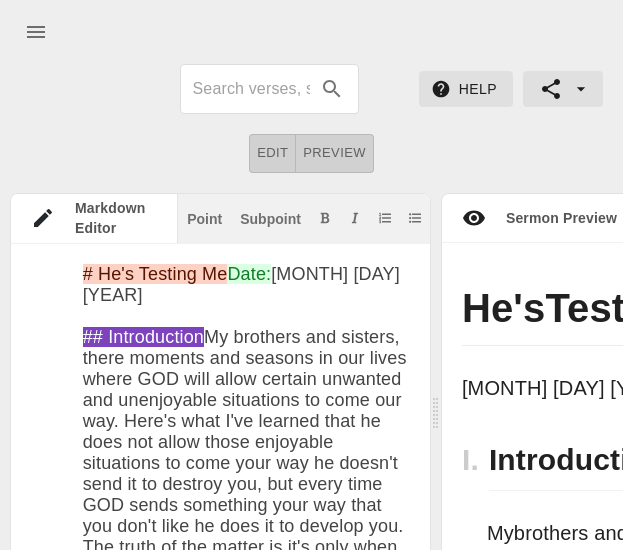 scroll, scrollTop: 81, scrollLeft: 0, axis: vertical 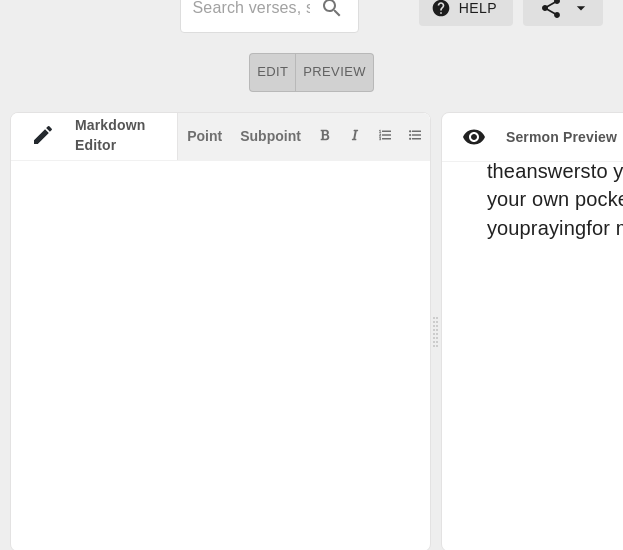 click at bounding box center [246, -2456] 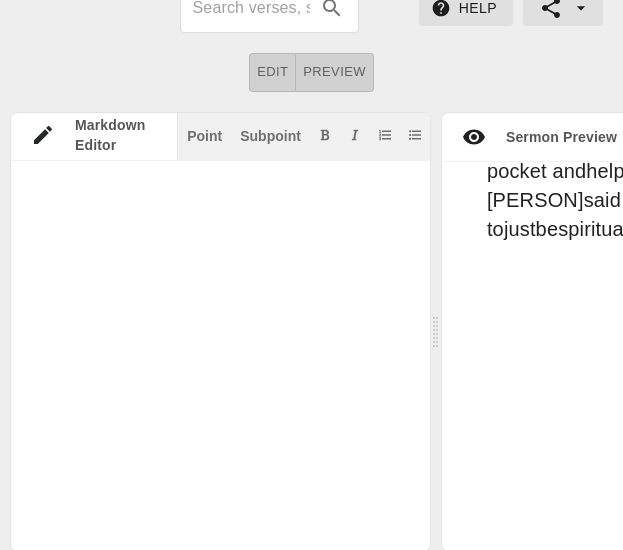 scroll, scrollTop: 5747, scrollLeft: 0, axis: vertical 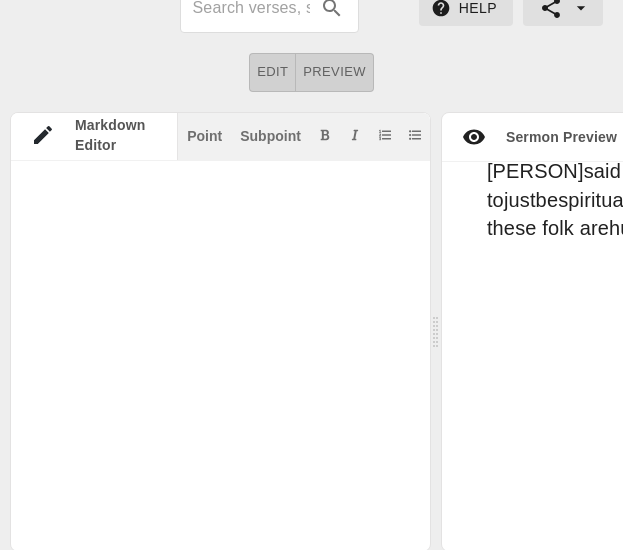 click at bounding box center (246, -2518) 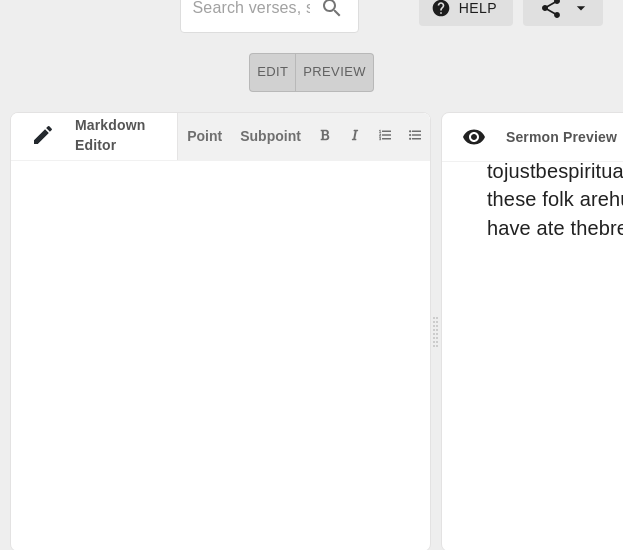 click at bounding box center (246, -2539) 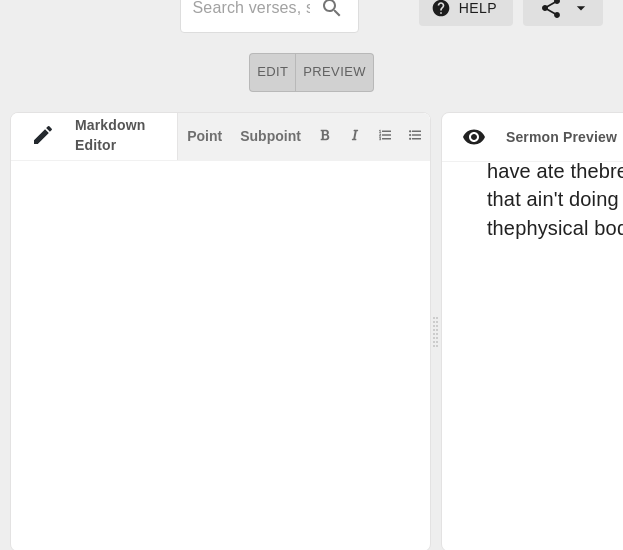 click at bounding box center (246, -2560) 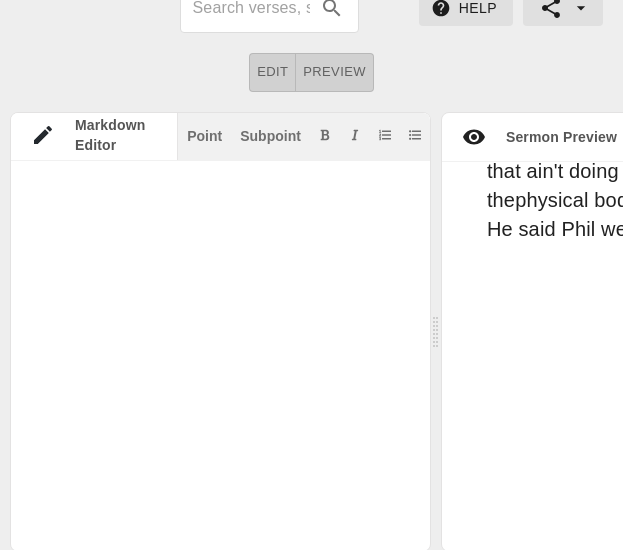 click at bounding box center (246, -2580) 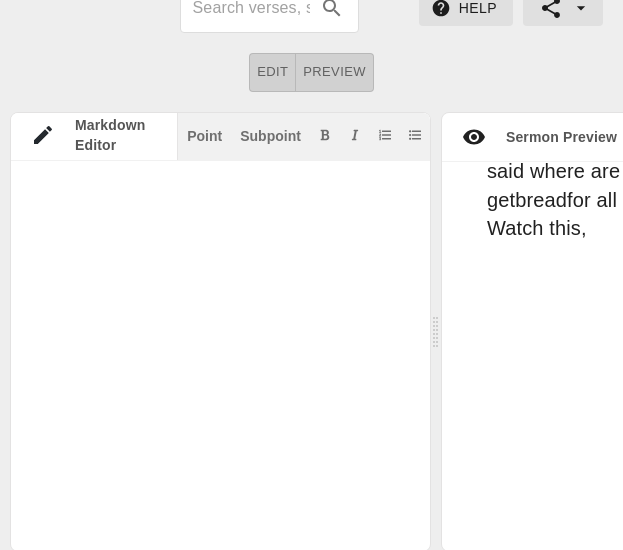 scroll, scrollTop: 5995, scrollLeft: 0, axis: vertical 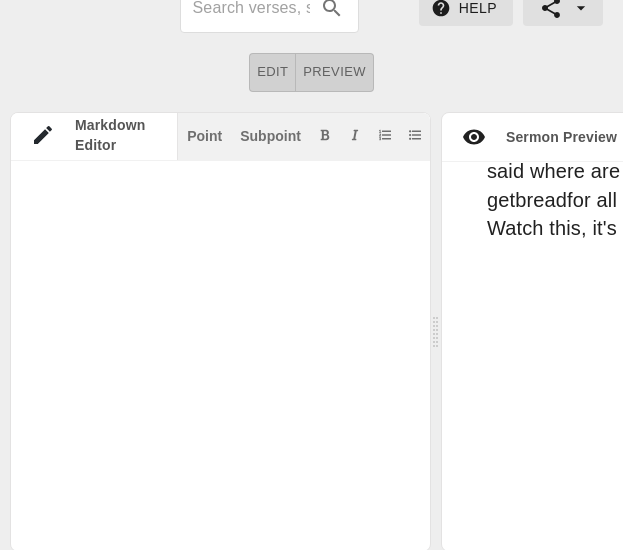click at bounding box center [246, -2632] 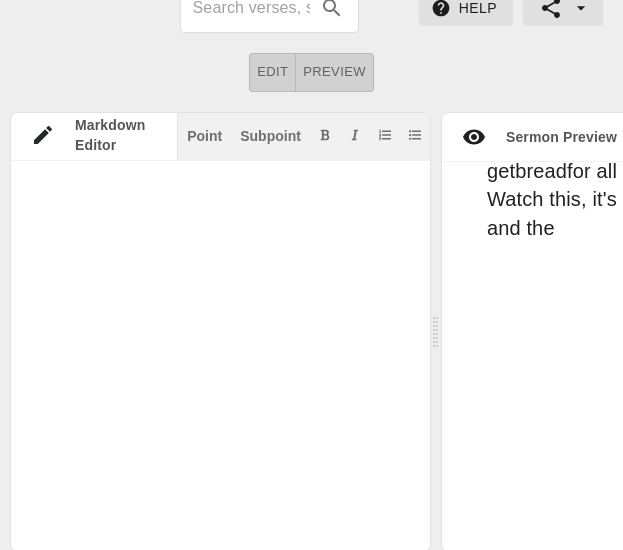 scroll, scrollTop: 6016, scrollLeft: 0, axis: vertical 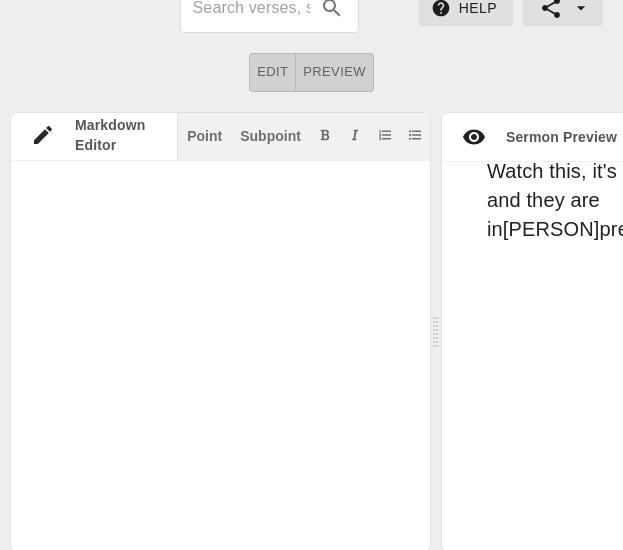 click at bounding box center [246, -2642] 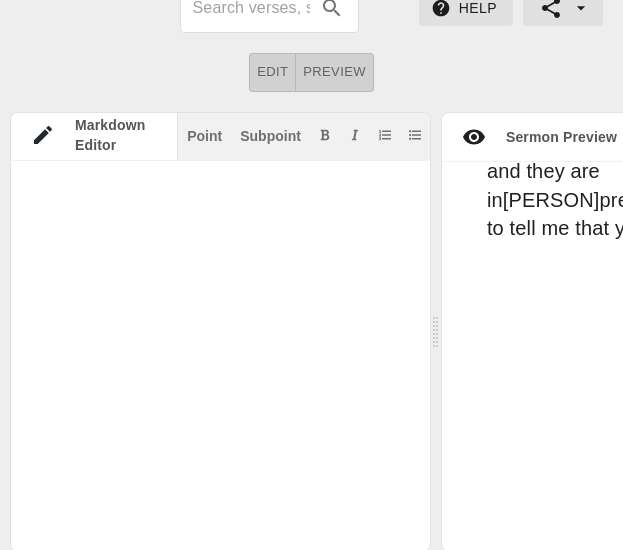 click at bounding box center [246, -2663] 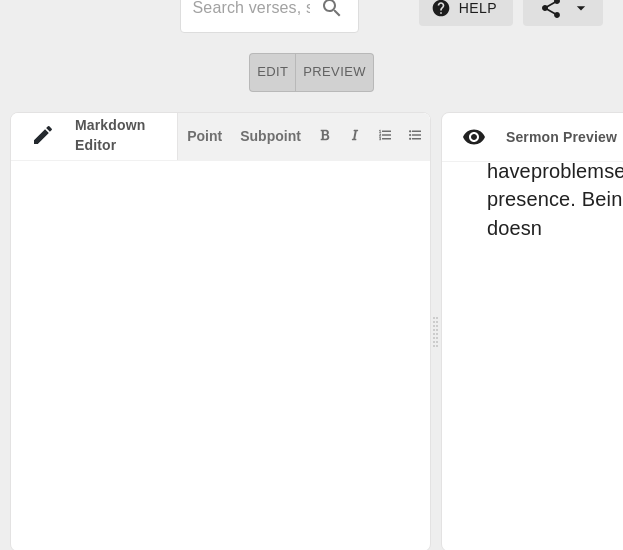 scroll, scrollTop: 6160, scrollLeft: 0, axis: vertical 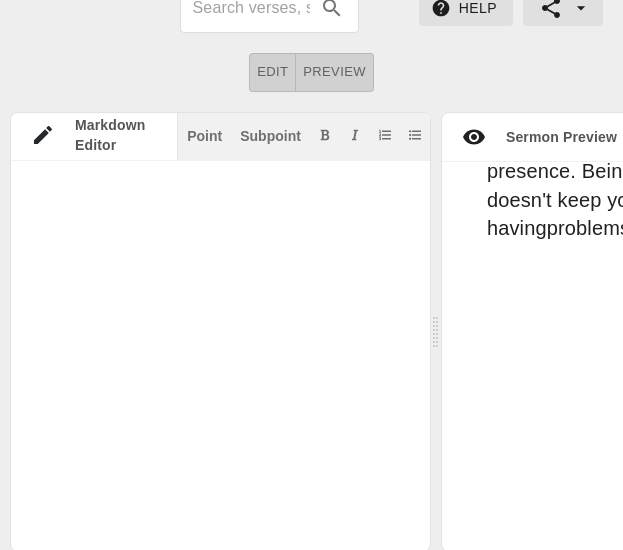 click at bounding box center [246, -2714] 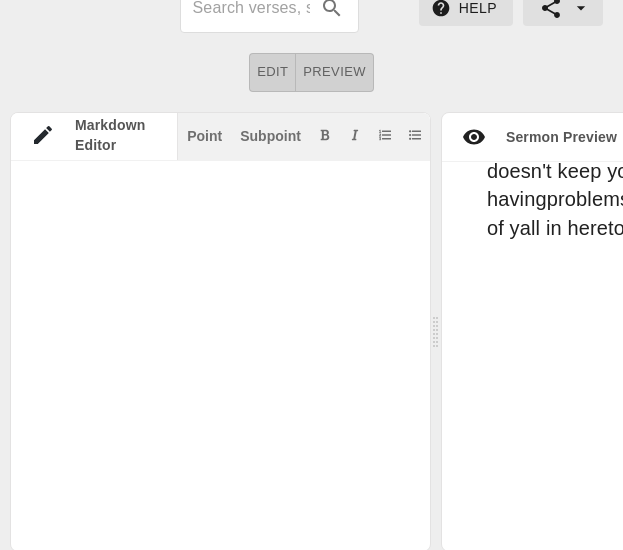 scroll, scrollTop: 6222, scrollLeft: 0, axis: vertical 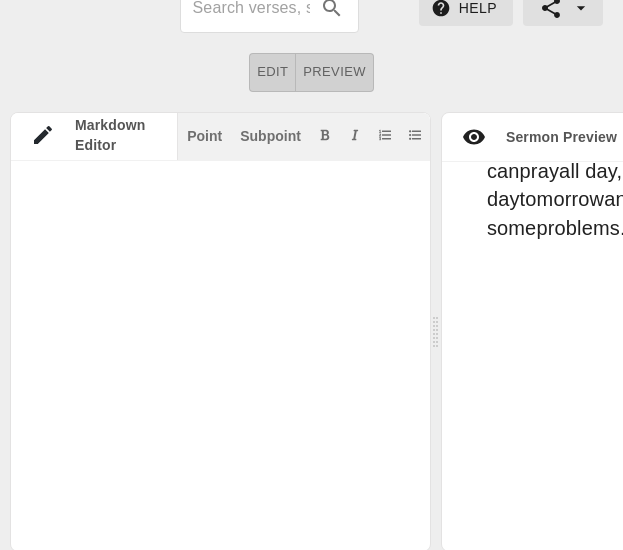 click on "Title I. II. # He's Testing Me
Date:  Dec 1st [YEAR]
## Introduction
My brothers and sisters, there moments and seasons in our lives where GOD will allow certain unwanted and unenjoyable situations to come our way. Here's what I've learned that he does not allow those enjoyable situations to come your way he doesn't send it to destroy you, but every time GOD sends something your way that you don't like he does it to develop you. The truth of the matter is it's only when you've been tested that you realize how much you have grown and how far you have come. And it's only after you have been through a test that you understand what you are able to deal with, it's a sign that you pass your test in fact you able to deal with some stuff now that you couldn't deal with in you past.
But those same enemies can do the same thing now, but what you do now is just SMILE and keep on moving. (I'm growing)
## Transition
So for a moment, I want to show you a testing in the text." at bounding box center [220, 356] 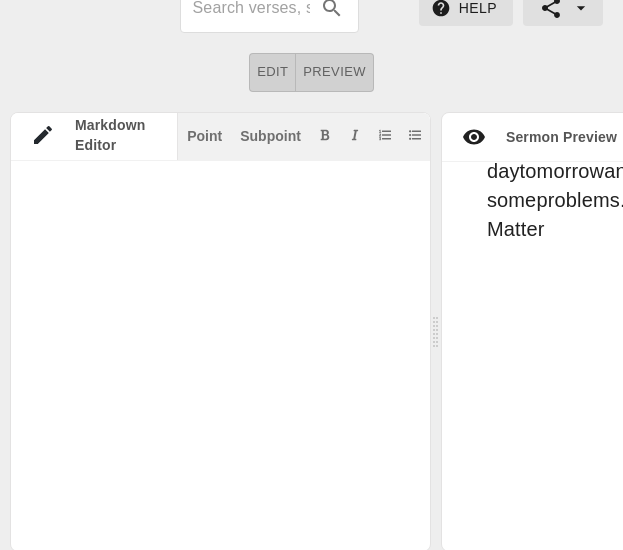 click at bounding box center [246, -2911] 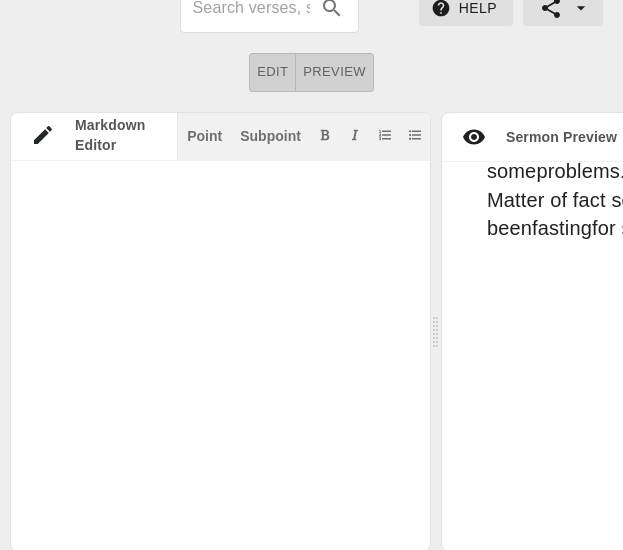 scroll, scrollTop: 6636, scrollLeft: 0, axis: vertical 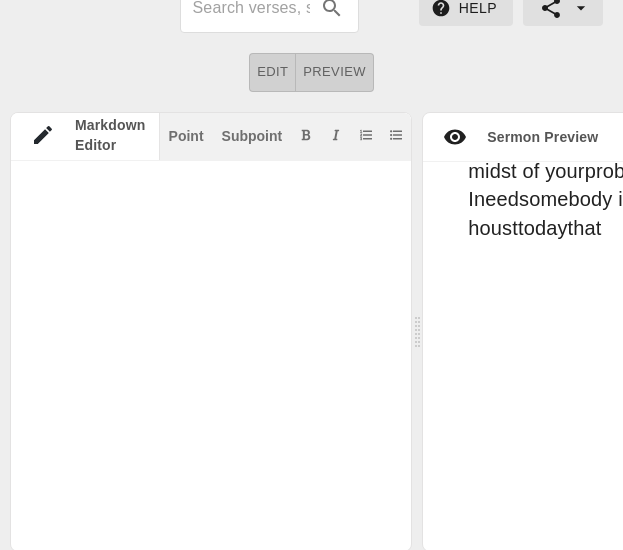 click at bounding box center (237, -3128) 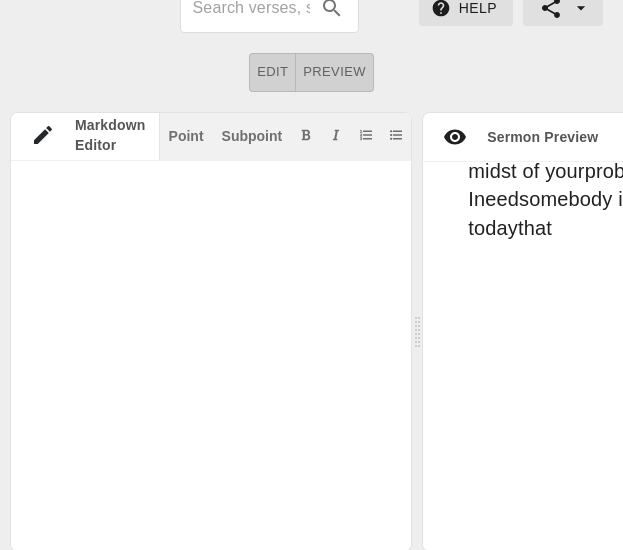 scroll, scrollTop: 7008, scrollLeft: 0, axis: vertical 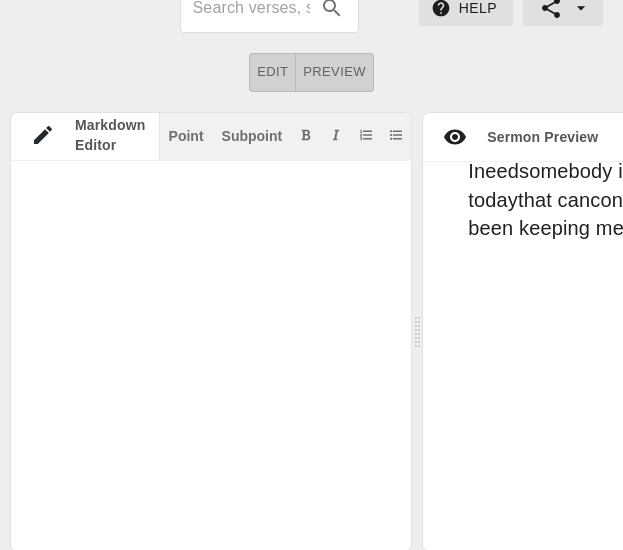 click at bounding box center (237, -3148) 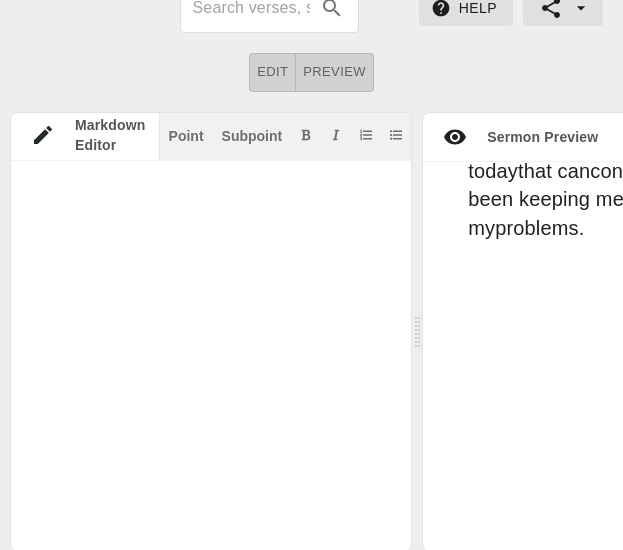 scroll, scrollTop: 7070, scrollLeft: 0, axis: vertical 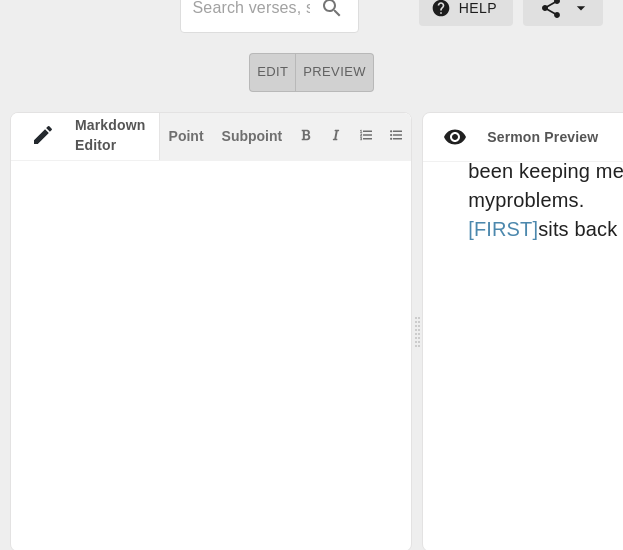 click at bounding box center (237, -3169) 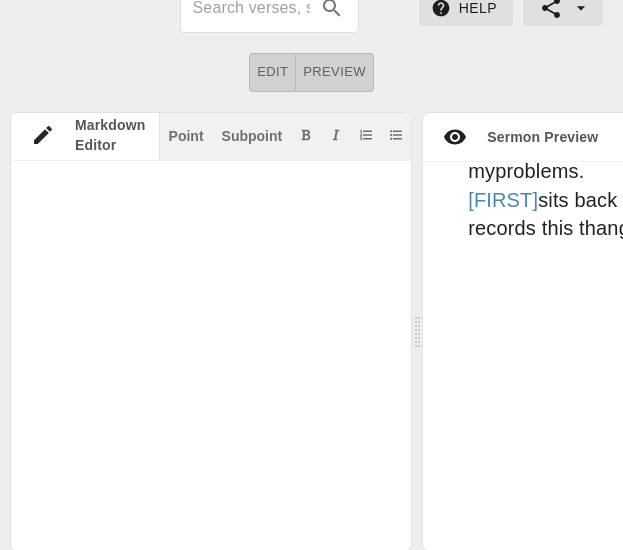 click at bounding box center [237, -3179] 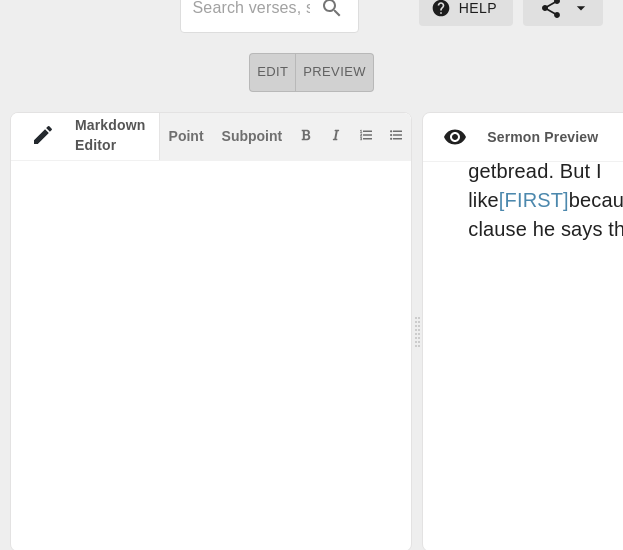 click at bounding box center [237, -3231] 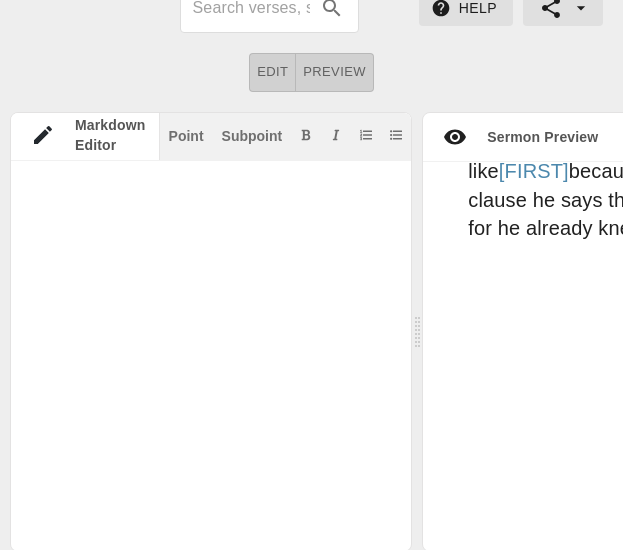 click at bounding box center [237, -3241] 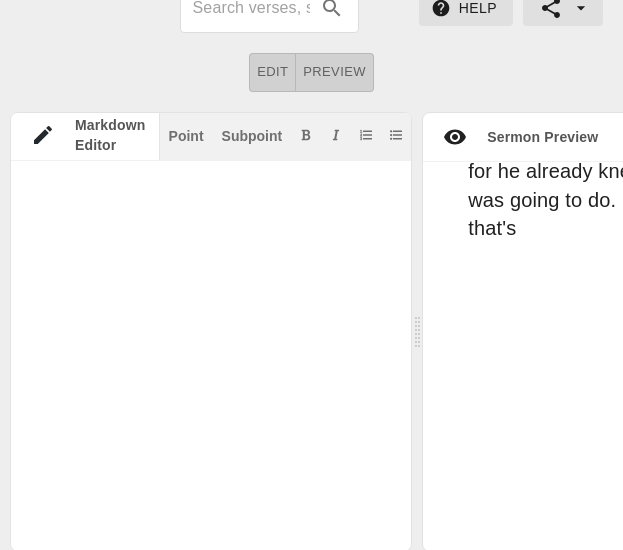 click on "Title I. II. # He's Testing Me
Date:  [DATE]
## Introduction
My brothers and sisters, there moments and seasons in our lives where GOD will allow certain unwanted and unenjoyable situations to come our way. Here's what I've learned that he does not allow those enjoyable situations to come your way he doesn't send it to destroy you, but every time GOD sends something your way that you don't like he does it to develop you. The truth of the matter is it's only when you've been tested that you realize how much you have grown and how far you have come. And it's only after you have been through a test that you understand what you are able to deal with, it's a sign that you pass your test in fact you able to deal with some stuff now that you couldn't deal with in you past.
But those same enemies can do the same thing now, but what you do now is just SMILE and keep on moving. (I'm growing)
## Transition
So for a moment, I want to show you a testing in the text." at bounding box center [211, 356] 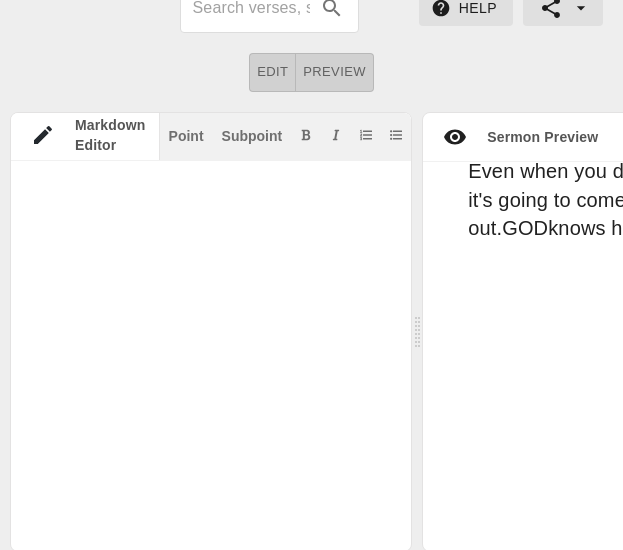 scroll, scrollTop: 7380, scrollLeft: 0, axis: vertical 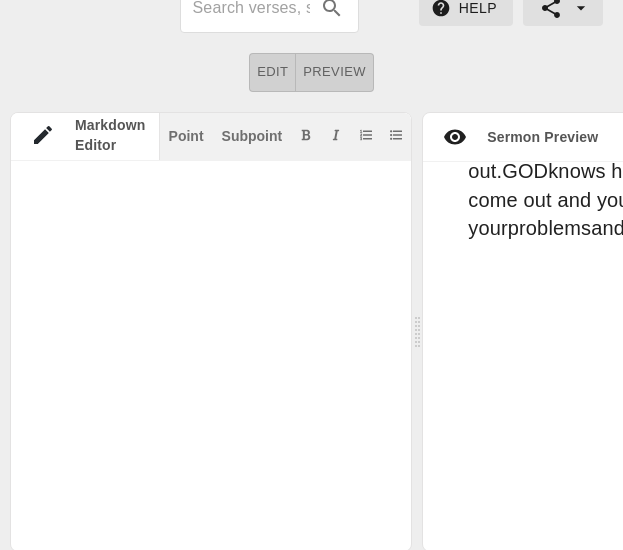 click at bounding box center (237, -3334) 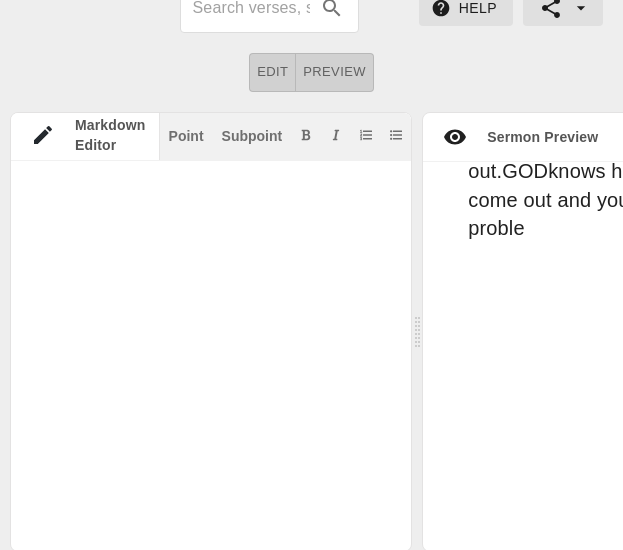 scroll, scrollTop: 7421, scrollLeft: 0, axis: vertical 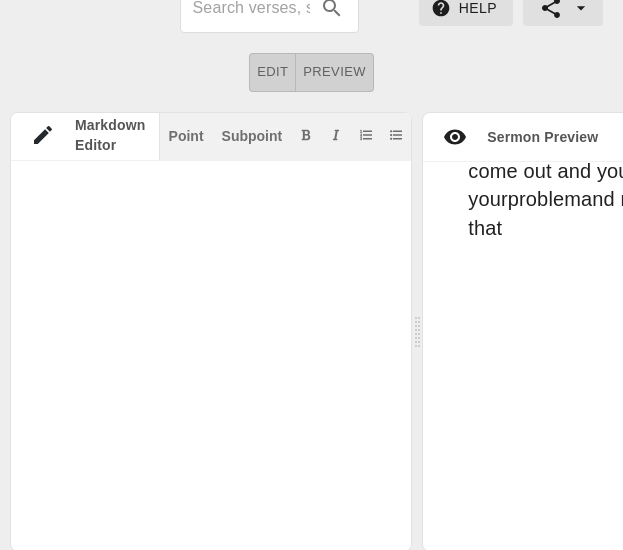 type on "# He's Testing Me
Date: [DATE]
## Introduction
My brothers and sisters, there moments and seasons in our lives where GOD will allow certain unwanted and unenjoyable situations to come our way. Here's what I've learned that he does not allow those enjoyable situations to come your way he doesn't send it to destroy you, but every time GOD sends something your way that you don't like he does it to develop you. The truth of the matter is it's only when you've been tested that you realize how much you have grown and how far you have come. And it's only after you have been through a test that you understand what you are able to deal with, it's a sign that you pass your test in fact you able to deal with some stuff now that you couldn't deal with in you past.
And if the truth be told it's about 5 of you in here can testify that GOD will send you all kind of test, he'll test you with certain people, things, and even some places. I'm looking at some folk today the truth is not long ago if your enemy had c..." 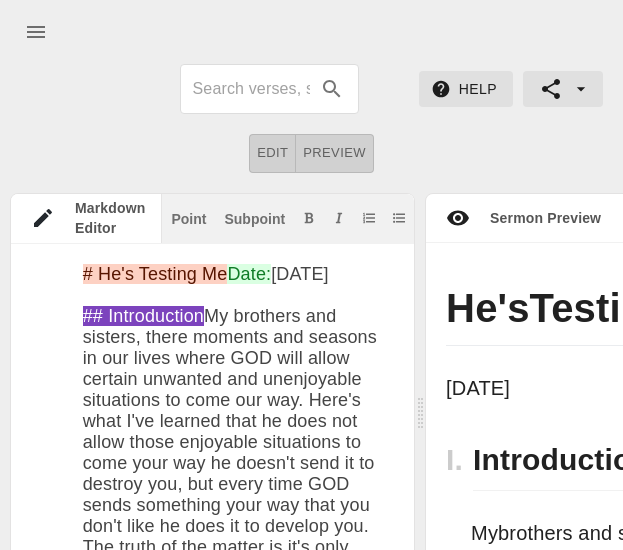 scroll, scrollTop: 81, scrollLeft: 0, axis: vertical 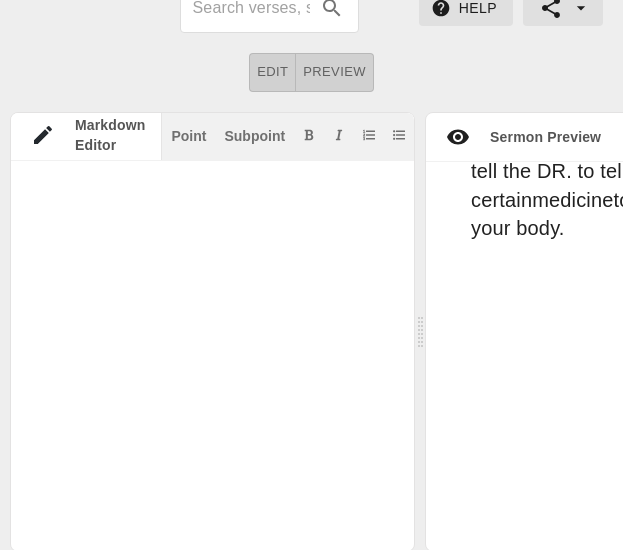 click at bounding box center (238, -3593) 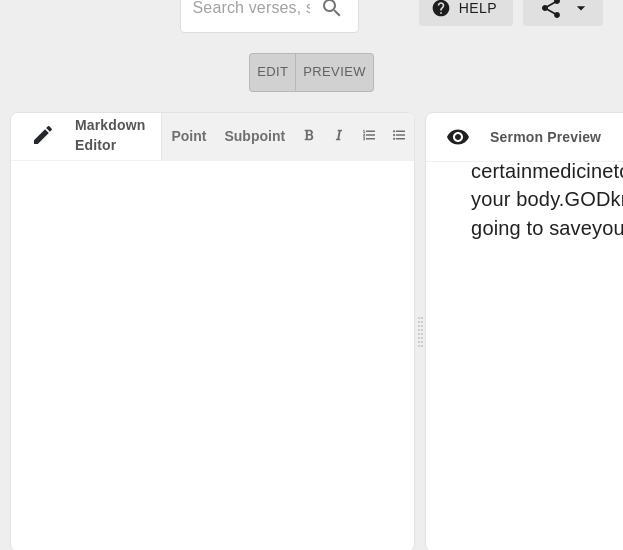 scroll, scrollTop: 13224, scrollLeft: 0, axis: vertical 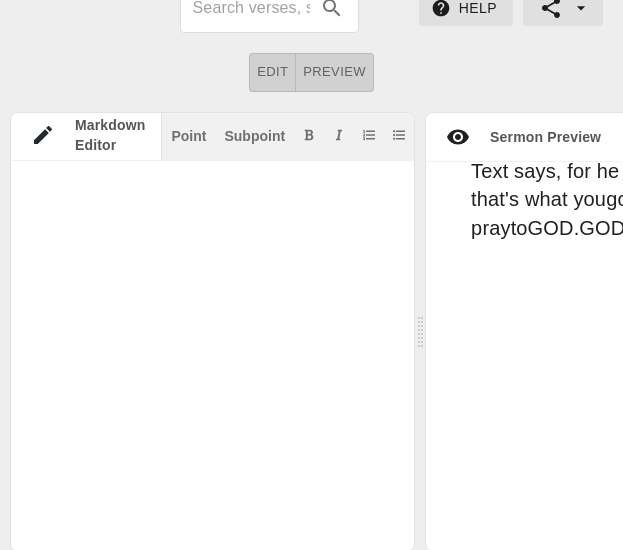 click at bounding box center (238, -3665) 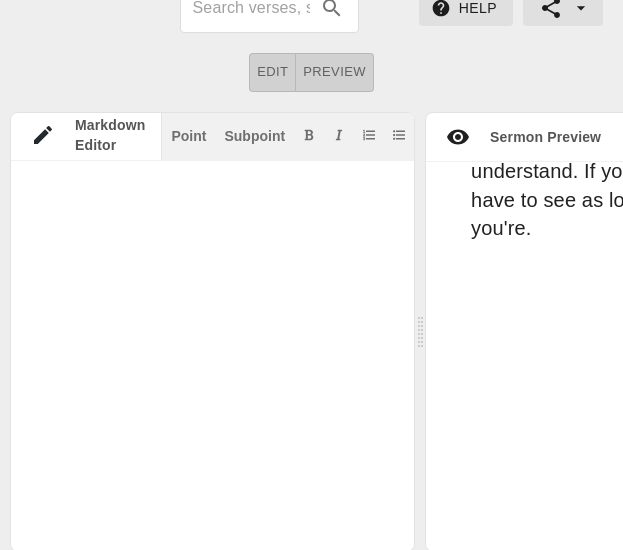 click at bounding box center [238, -3717] 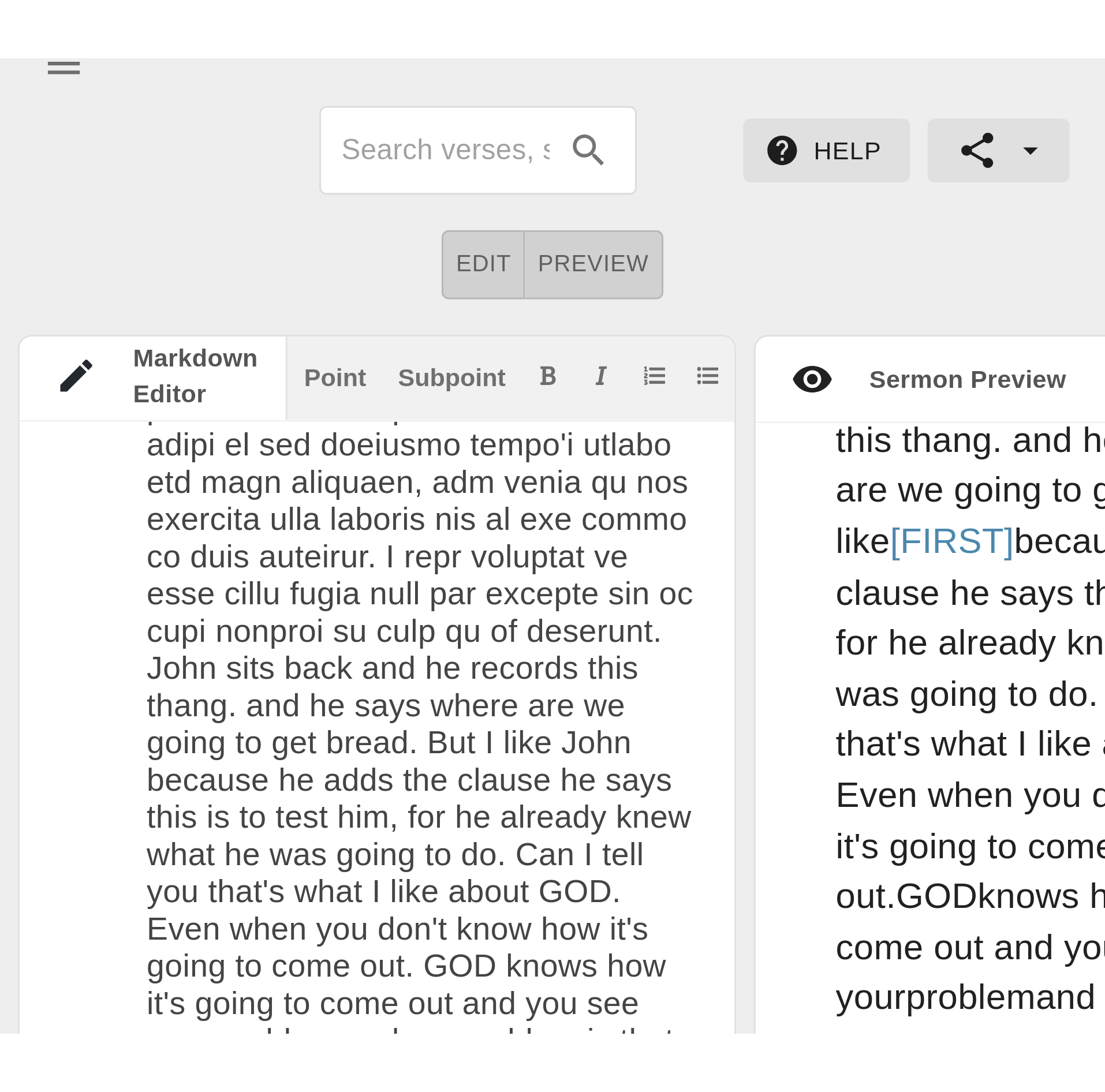 scroll, scrollTop: 0, scrollLeft: 0, axis: both 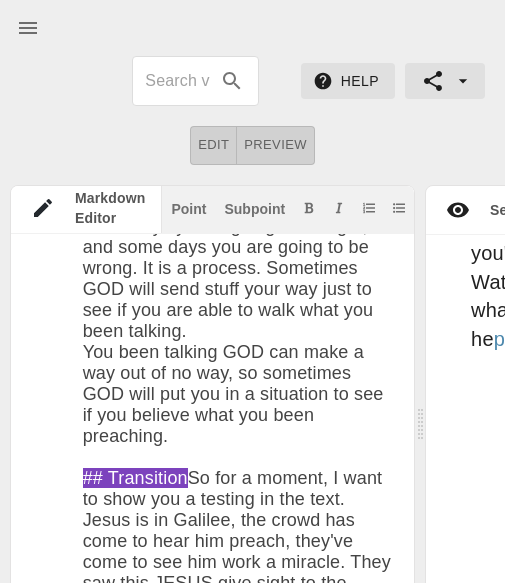 type on "# He's Testing Me
Date: Dec 1st 2024
## Introduction
My brothers and sisters, there moments and seasons in our lives where GOD will allow certain unwanted and unenjoyable situations to come our way. Here's what I've learned that he does not allow those enjoyable situations to come your way he doesn't send it to destroy you, but every time GOD sends something your way that you don't like he does it to develop you. The truth of the matter is it's only when you've been tested that you realize how much you have grown and how far you have come. And it's only after you have been through a test that you understand what you are able to deal with, it's a sign that you pass your test in fact you able to deal with some stuff now that you couldn't deal with in you past.
And if the truth be told it's about 5 of you in here can testify that GOD will send you all kind of test, he'll test you with certain people, things, and even some places. I'm looking at some folk today the truth is not long ago if your enemy had c..." 